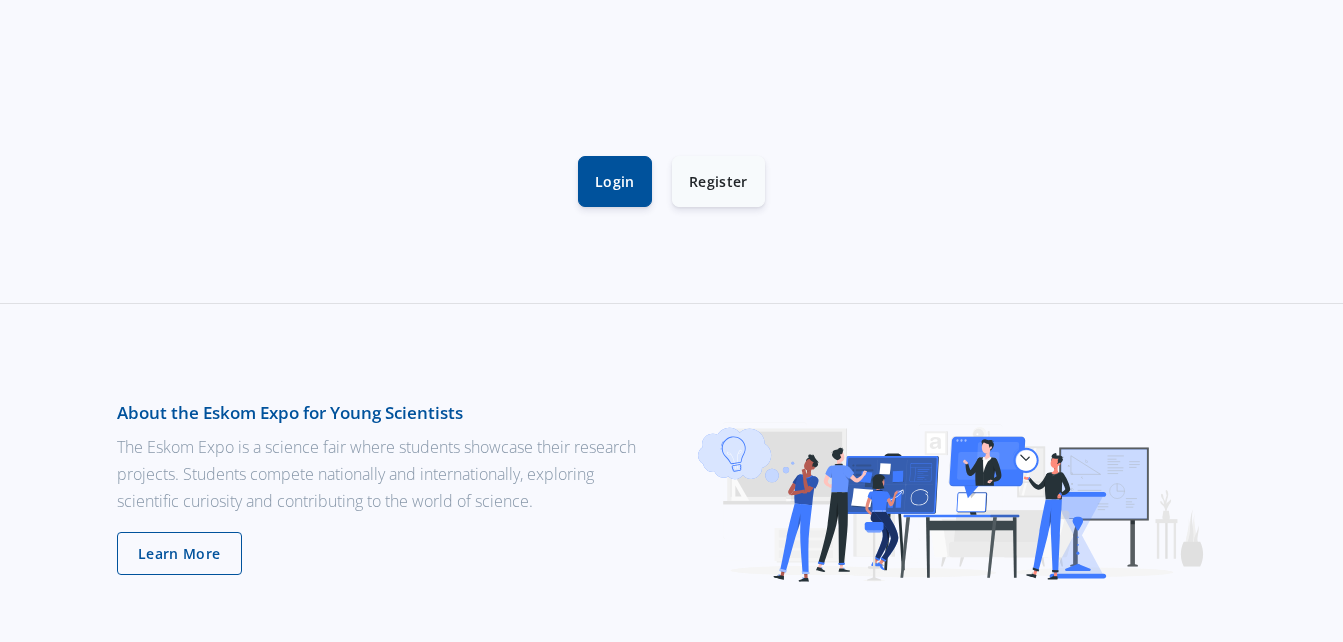scroll, scrollTop: 714, scrollLeft: 0, axis: vertical 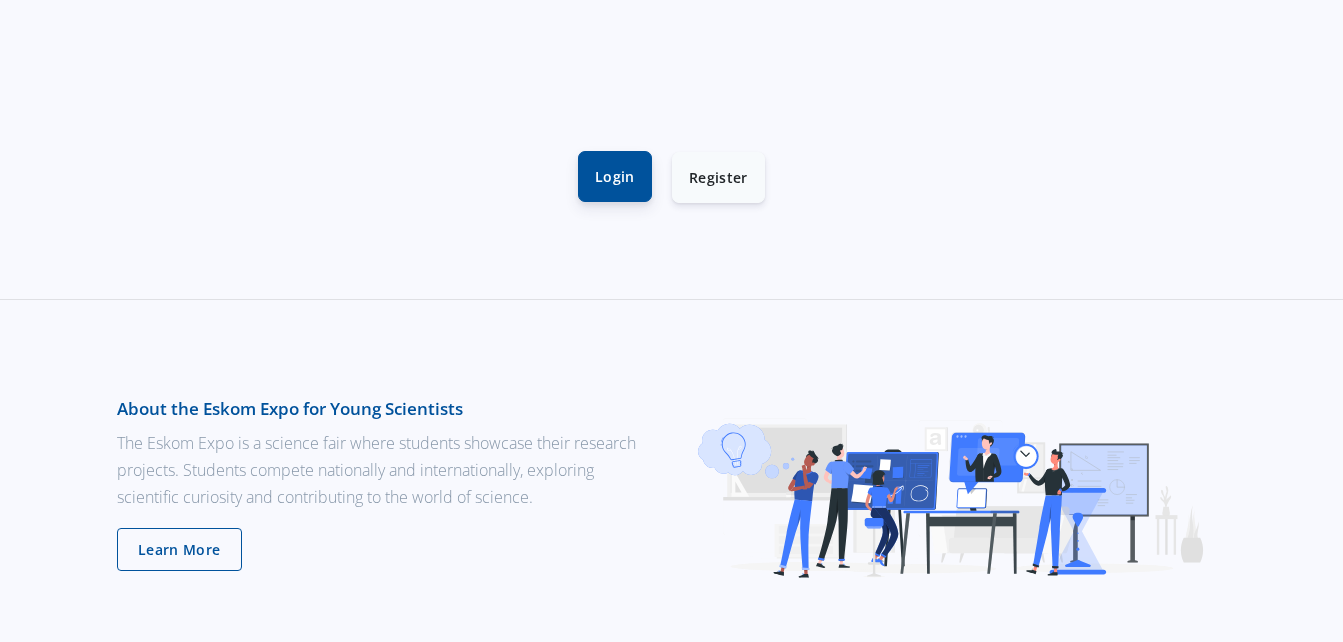 click on "Login" at bounding box center [615, 176] 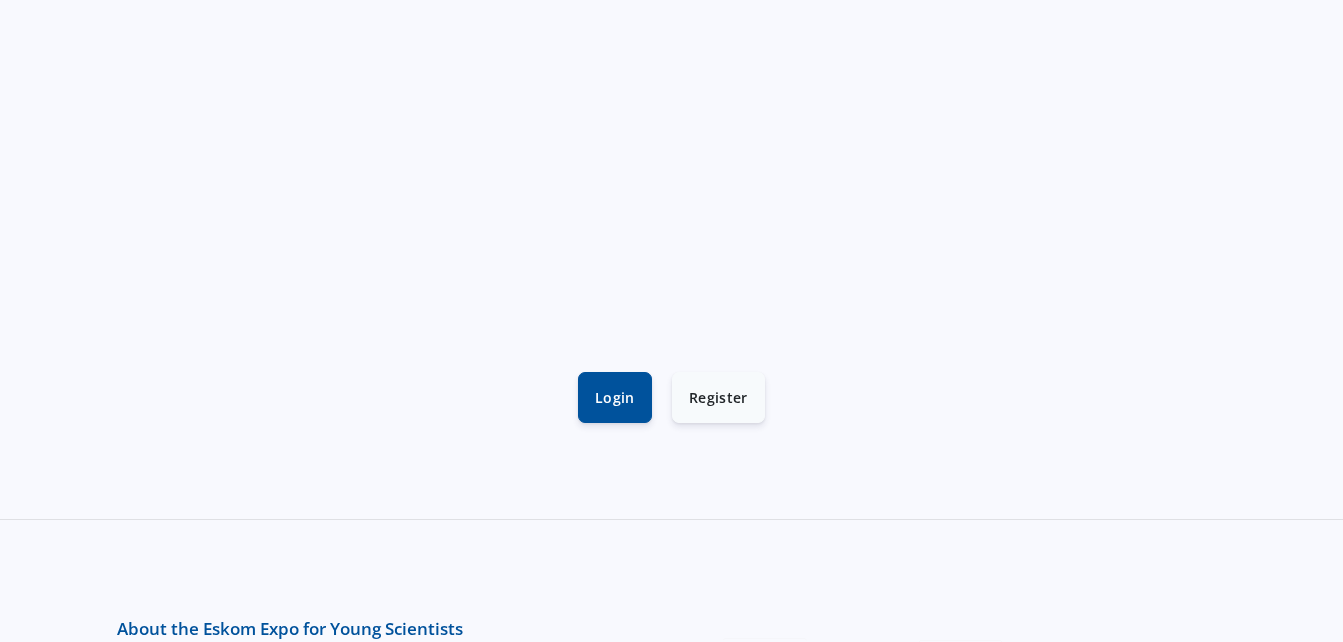 scroll, scrollTop: 499, scrollLeft: 0, axis: vertical 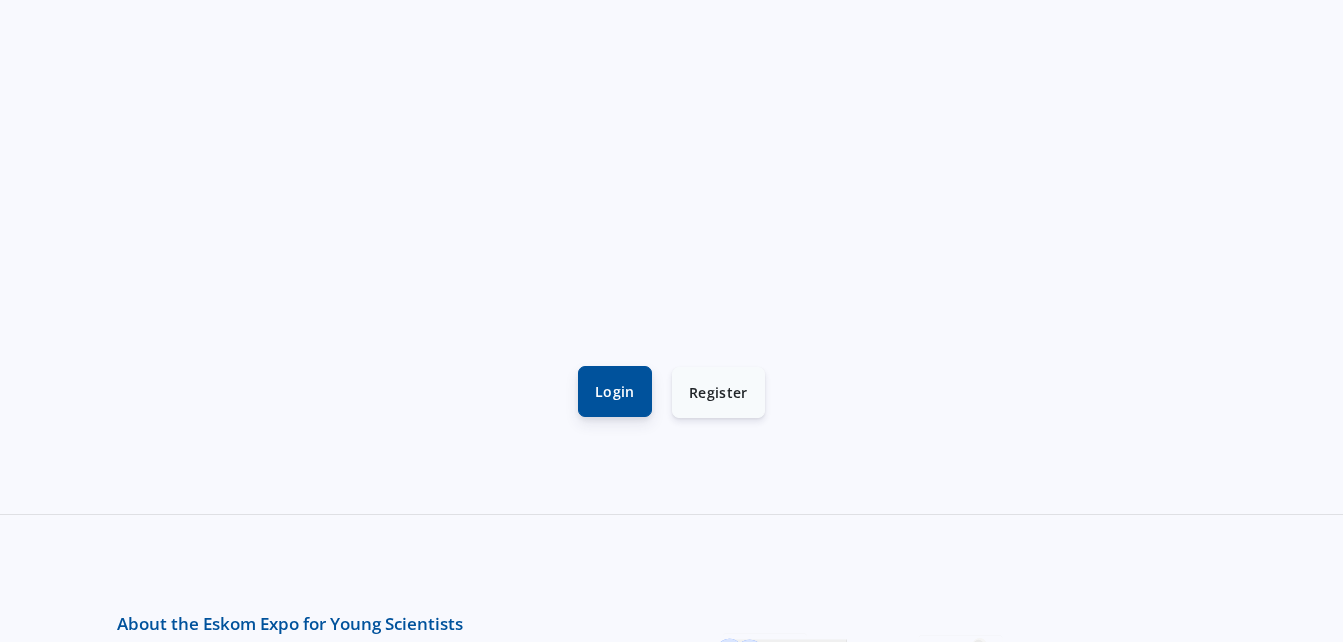 click on "Login" at bounding box center (615, 391) 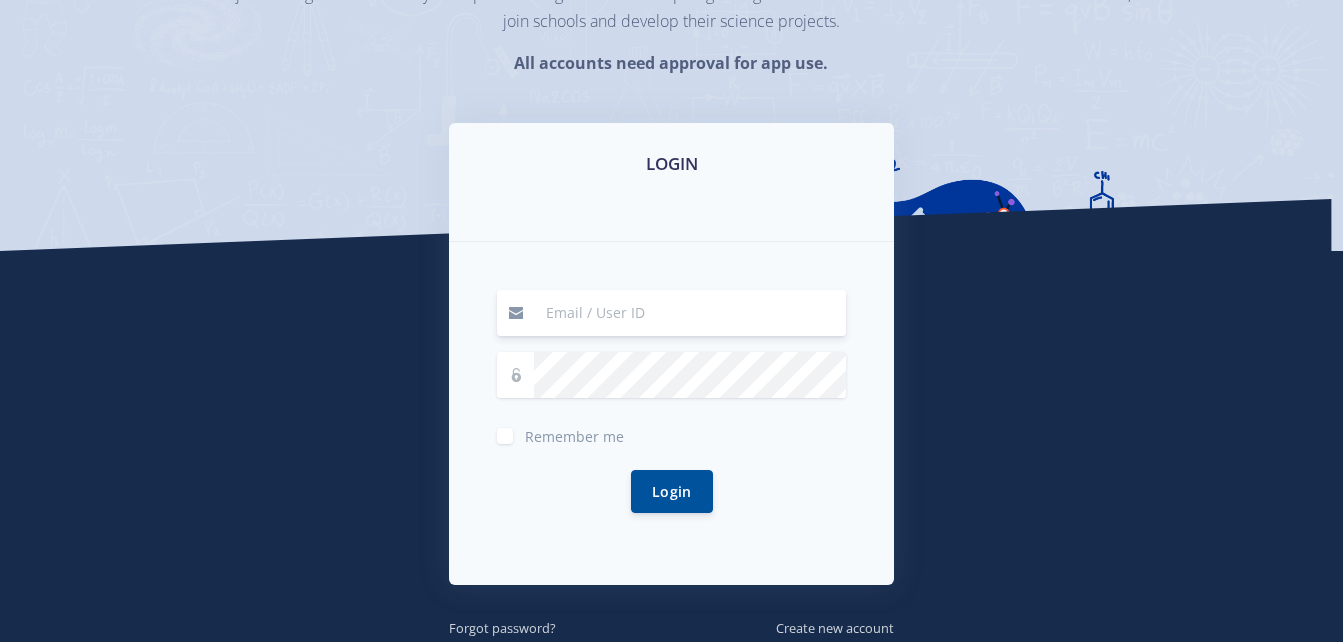 scroll, scrollTop: 227, scrollLeft: 0, axis: vertical 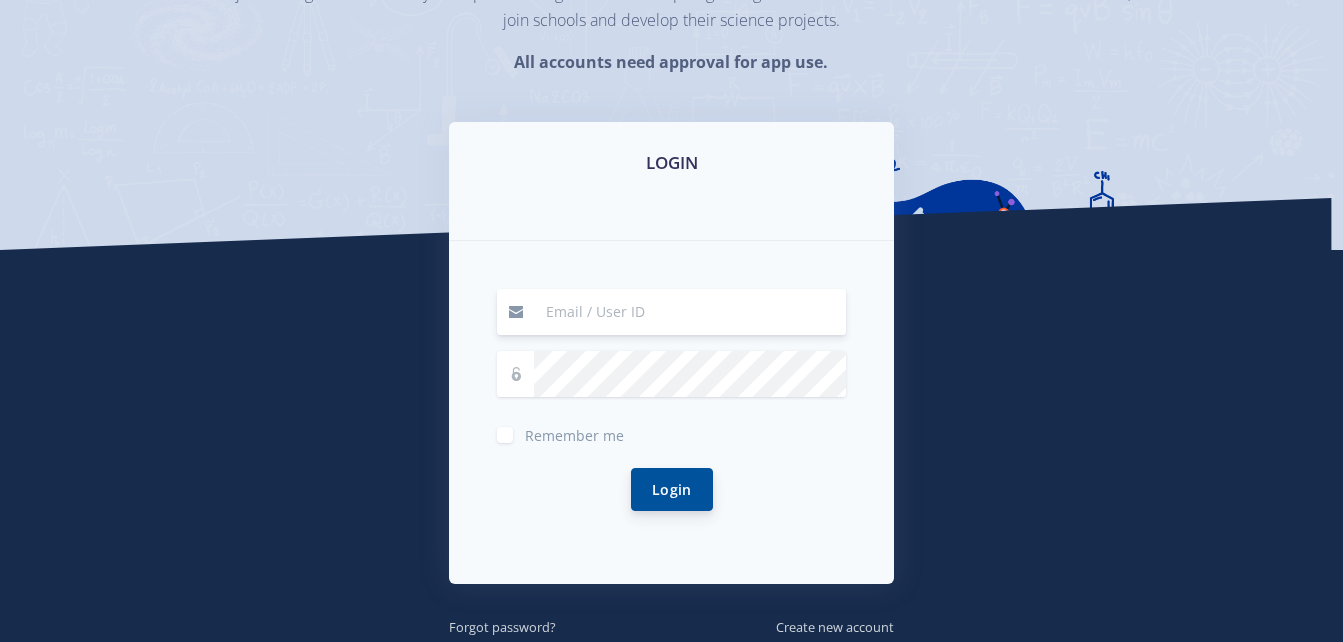type on "[EMAIL_ADDRESS][PERSON_NAME][DOMAIN_NAME]" 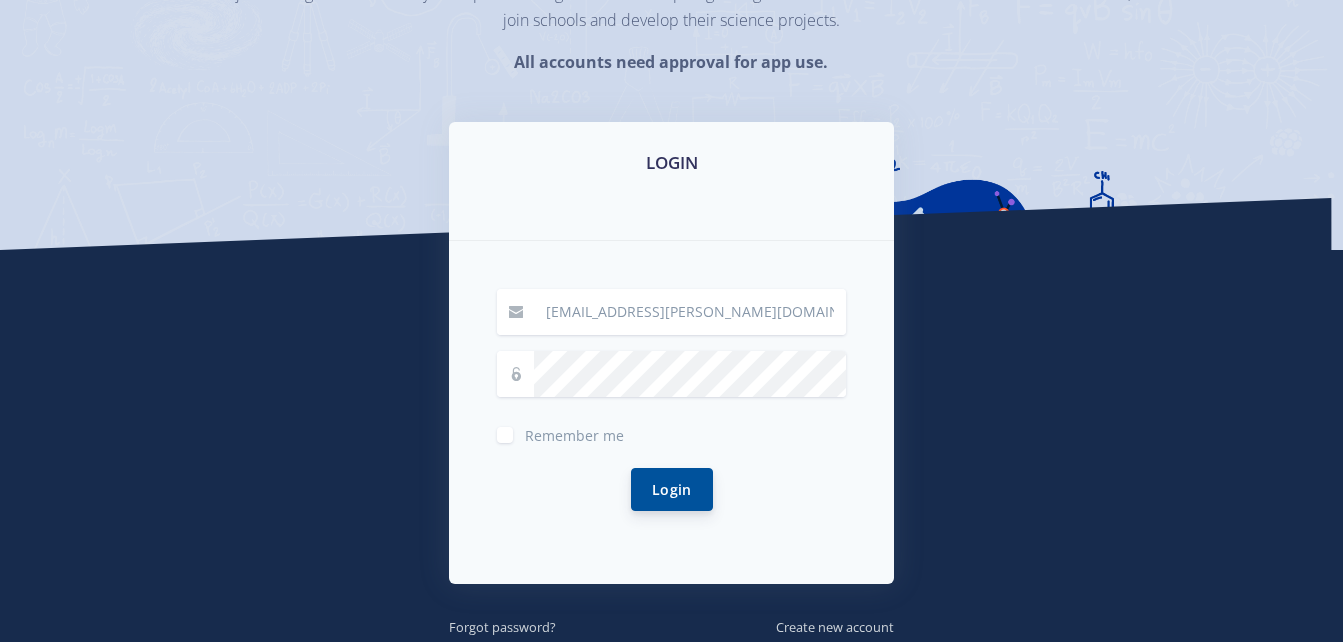 click on "Login" at bounding box center [672, 489] 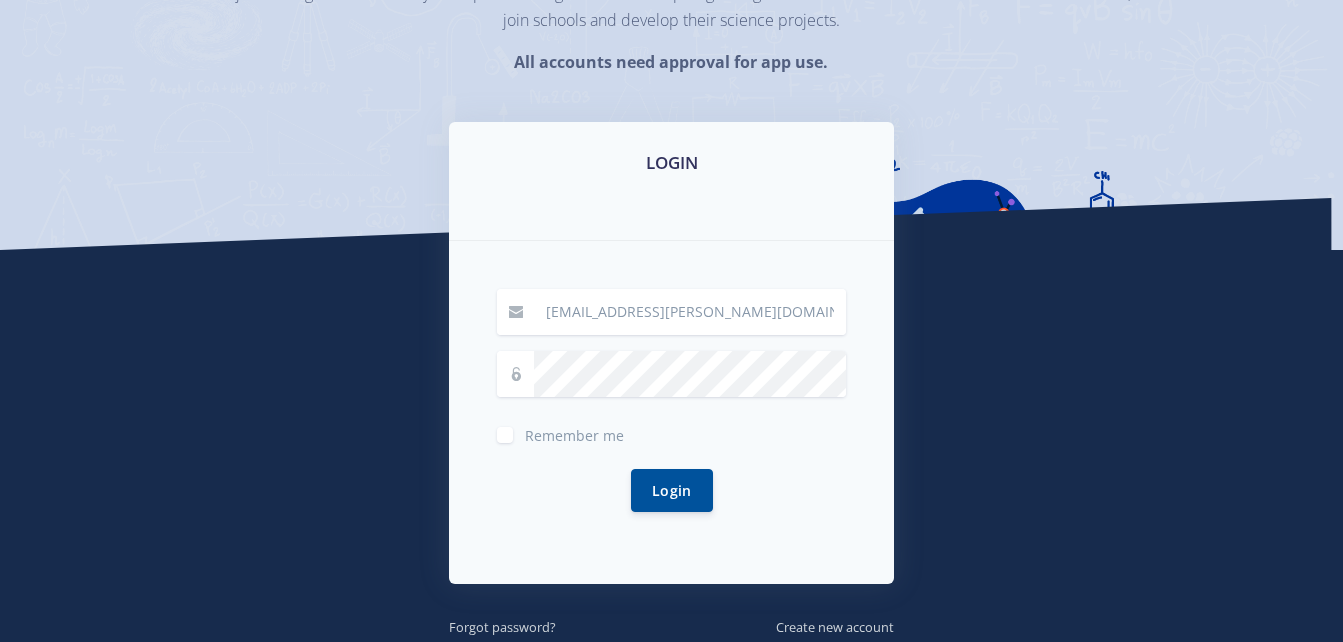 click on "Remember me" at bounding box center [574, 431] 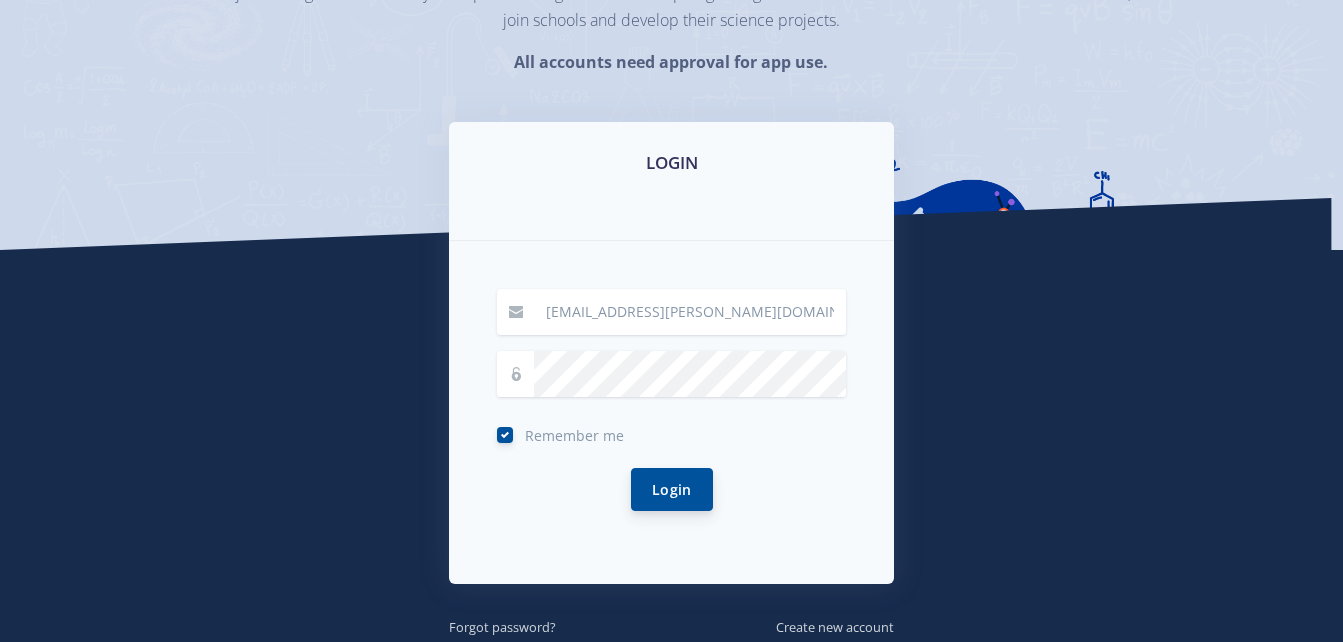 click on "Login" at bounding box center (672, 489) 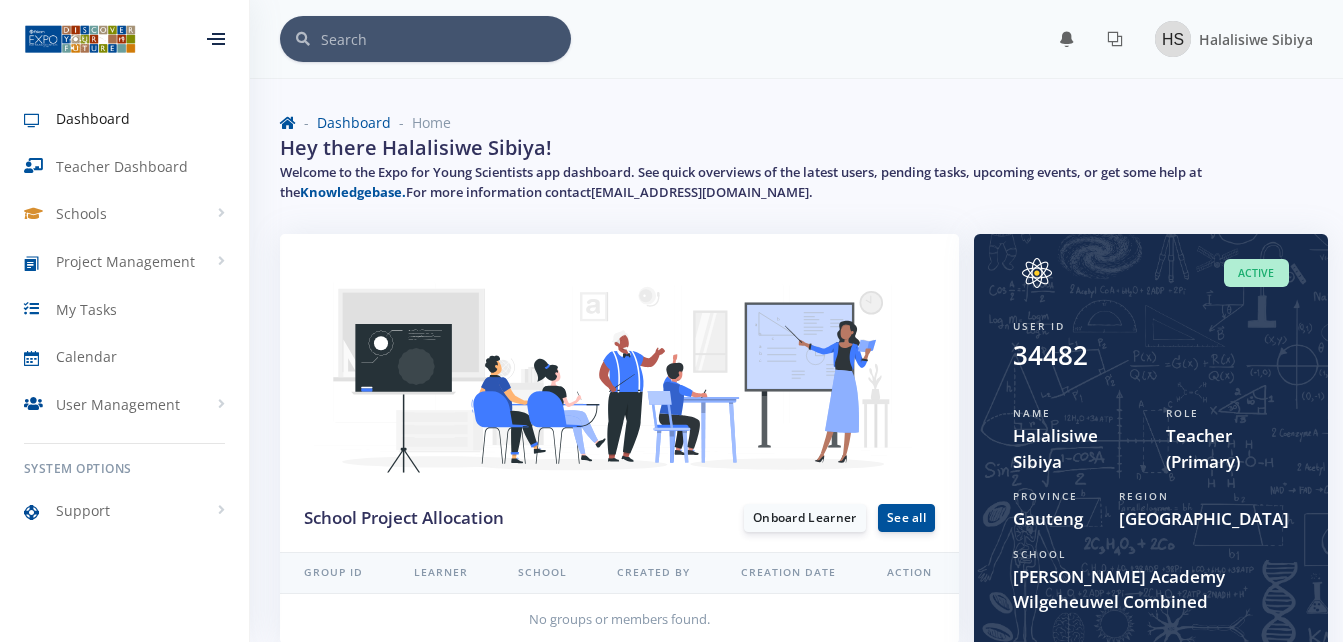 scroll, scrollTop: 0, scrollLeft: 0, axis: both 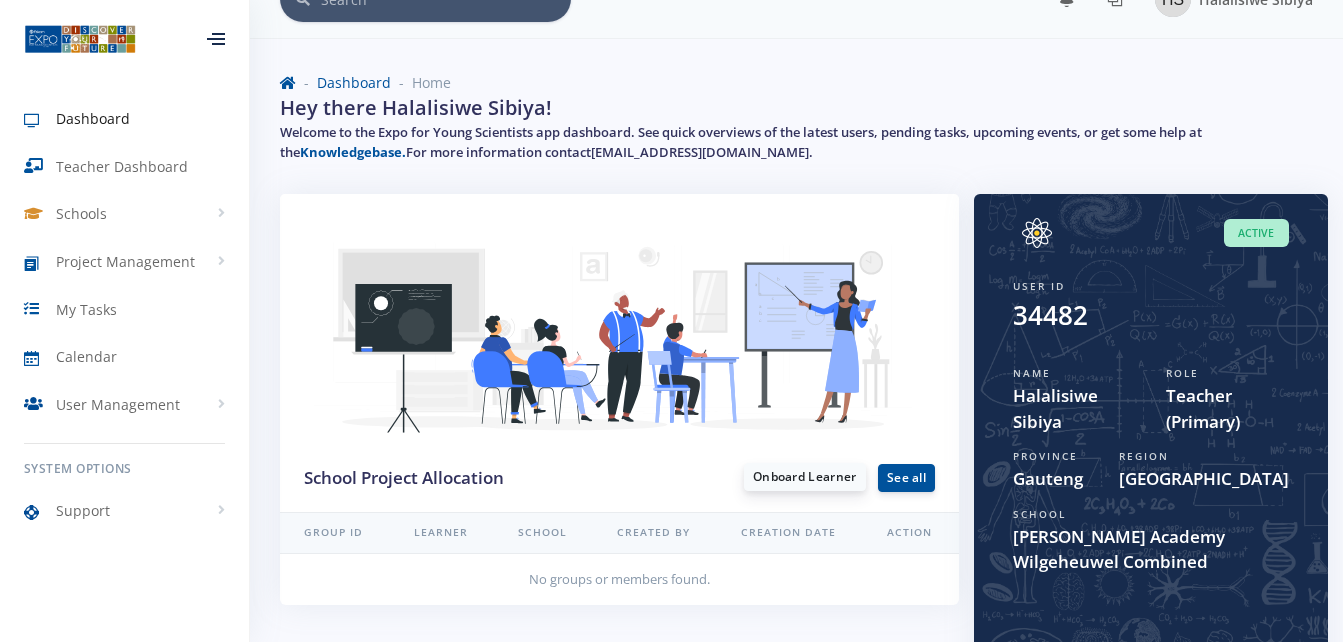 click on "Onboard
Learner" at bounding box center (805, 477) 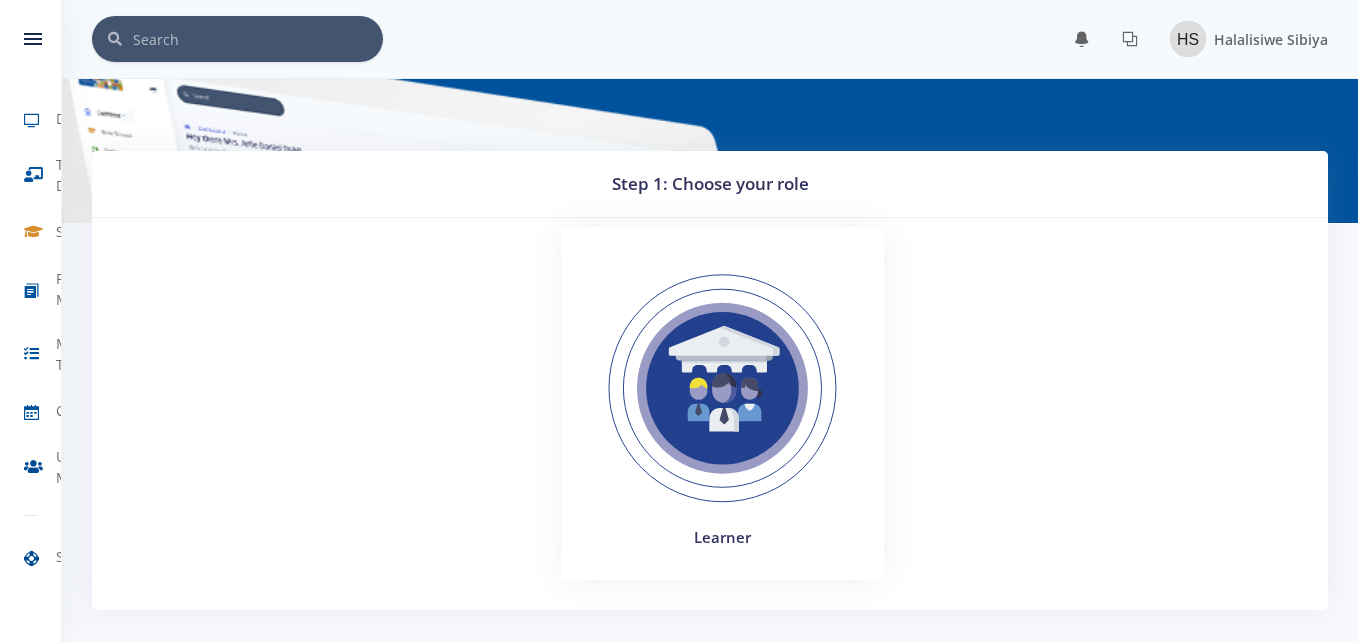 scroll, scrollTop: 0, scrollLeft: 0, axis: both 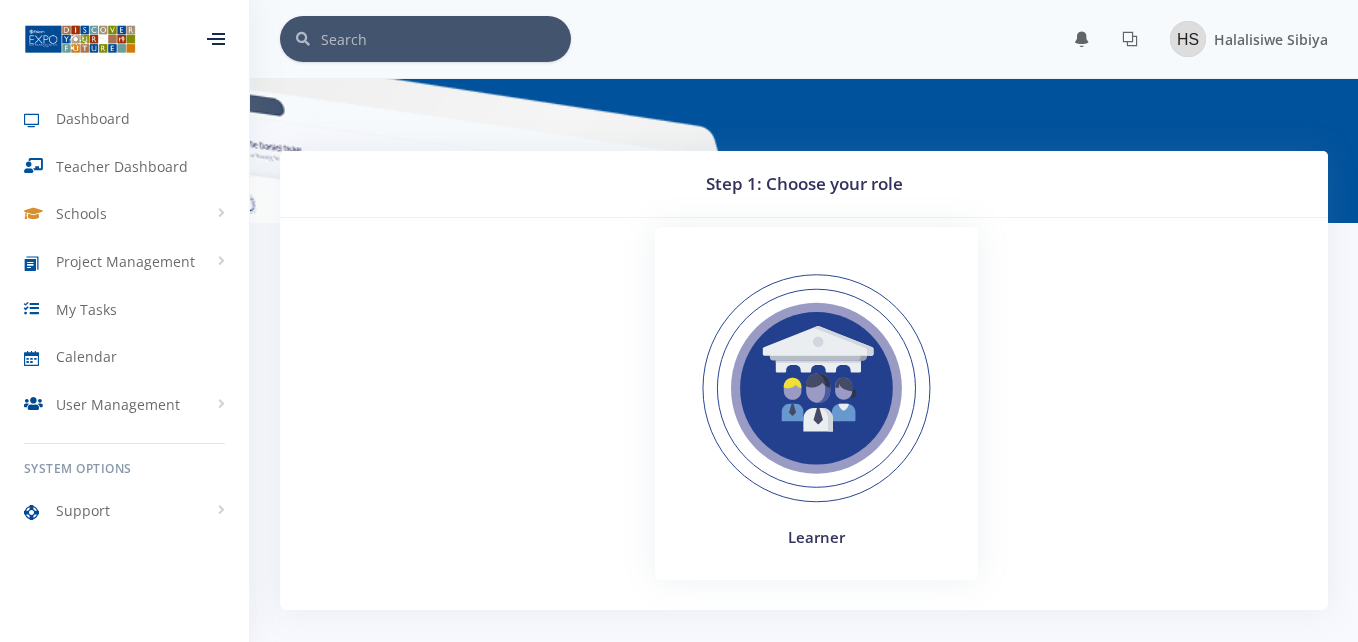 click on "Learner" at bounding box center [816, 537] 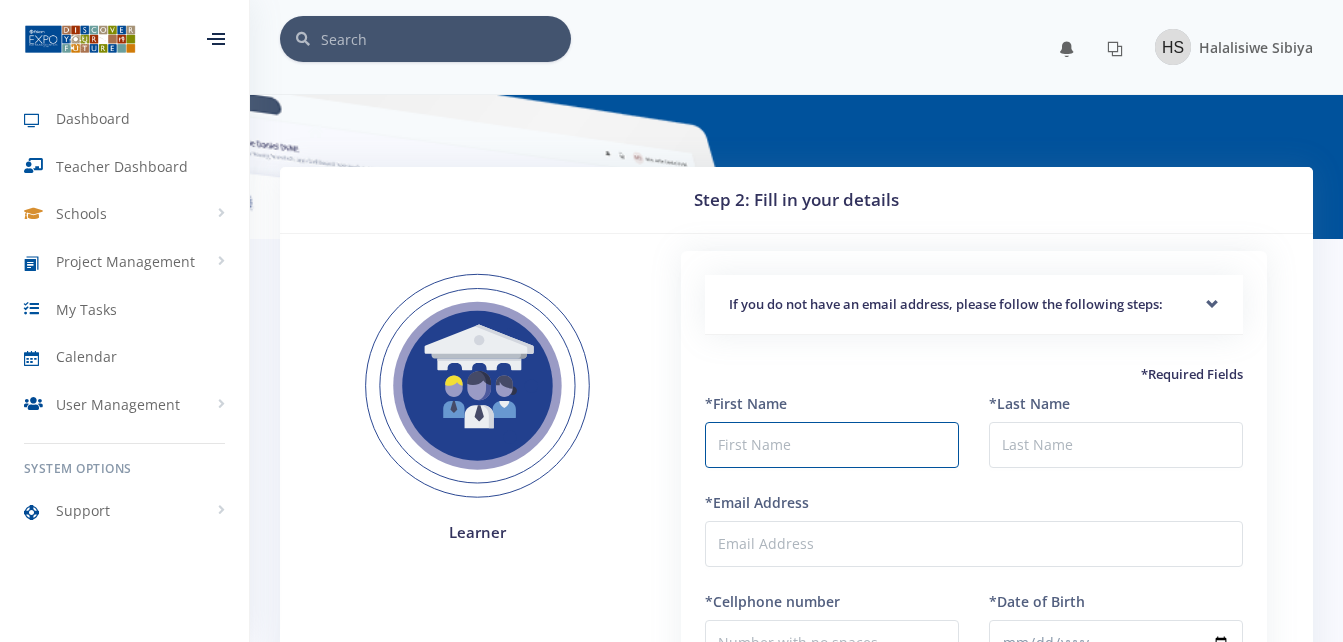 scroll, scrollTop: 0, scrollLeft: 0, axis: both 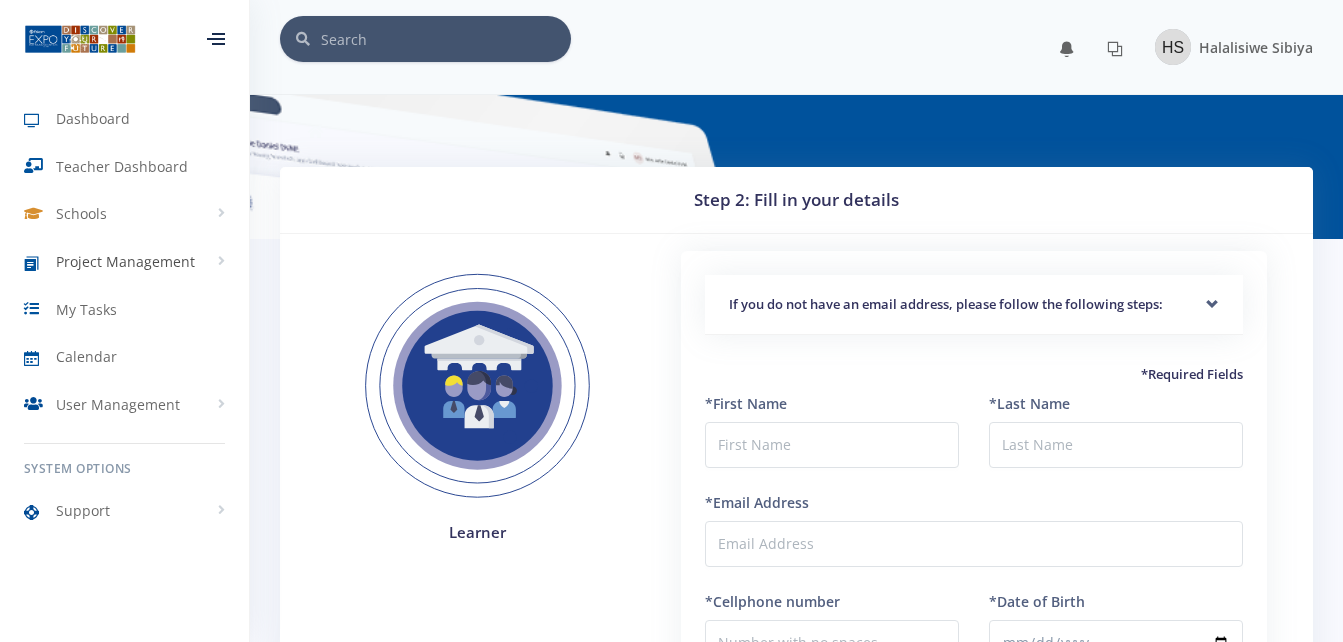 click on "Project Management" at bounding box center [125, 261] 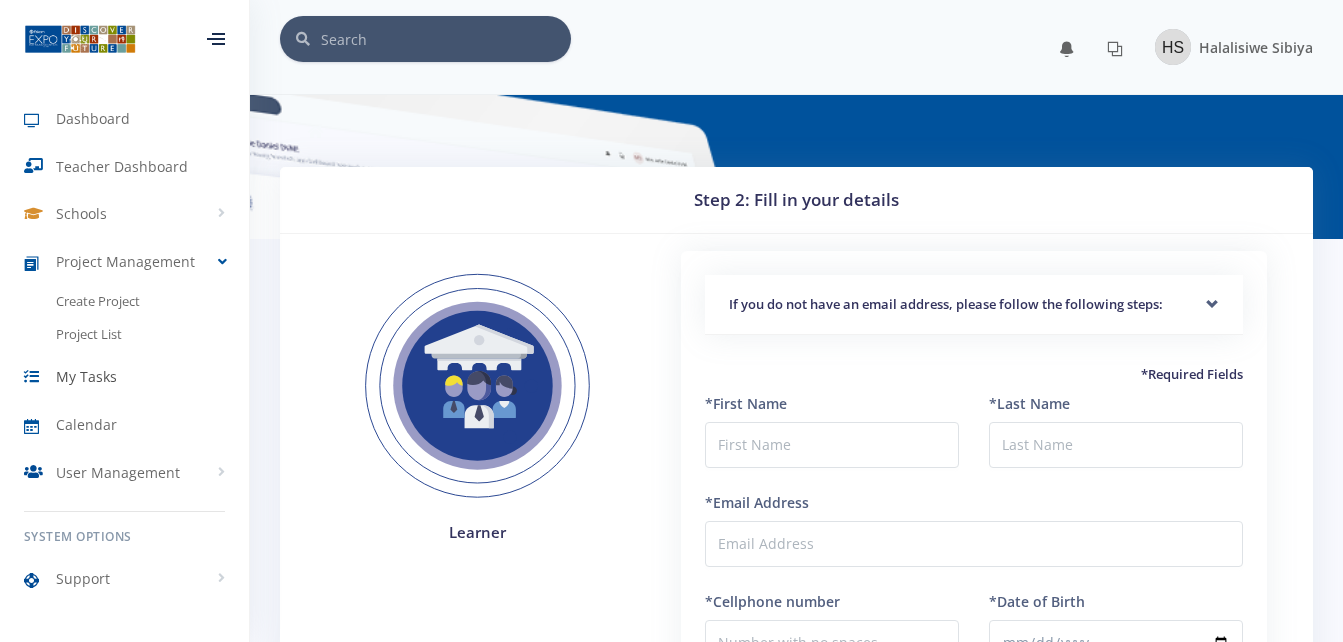 click on "My Tasks" at bounding box center [86, 376] 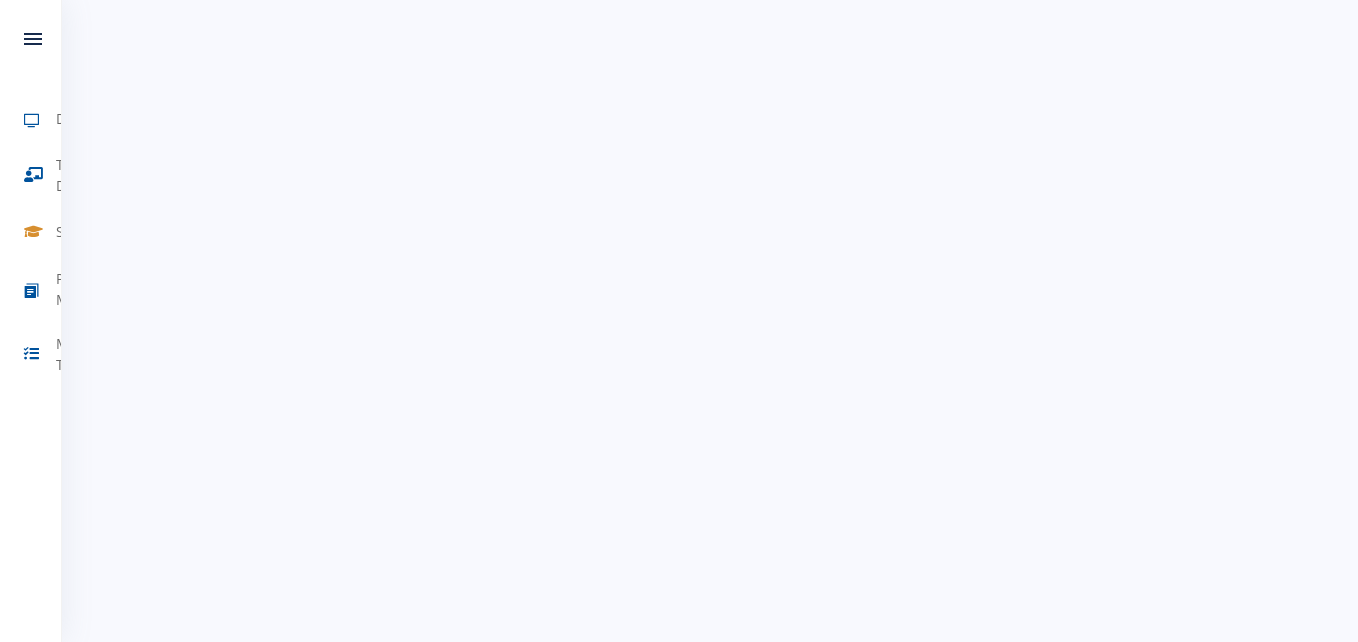 scroll, scrollTop: 0, scrollLeft: 0, axis: both 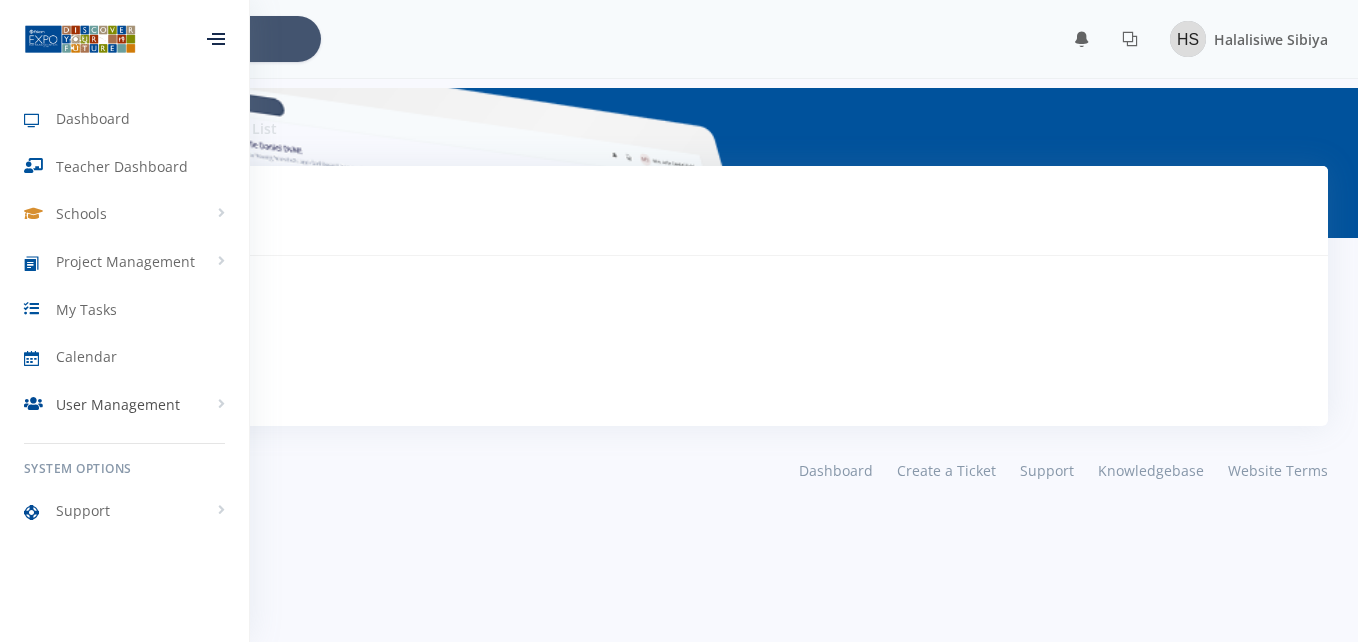 click on "User Management" at bounding box center [118, 404] 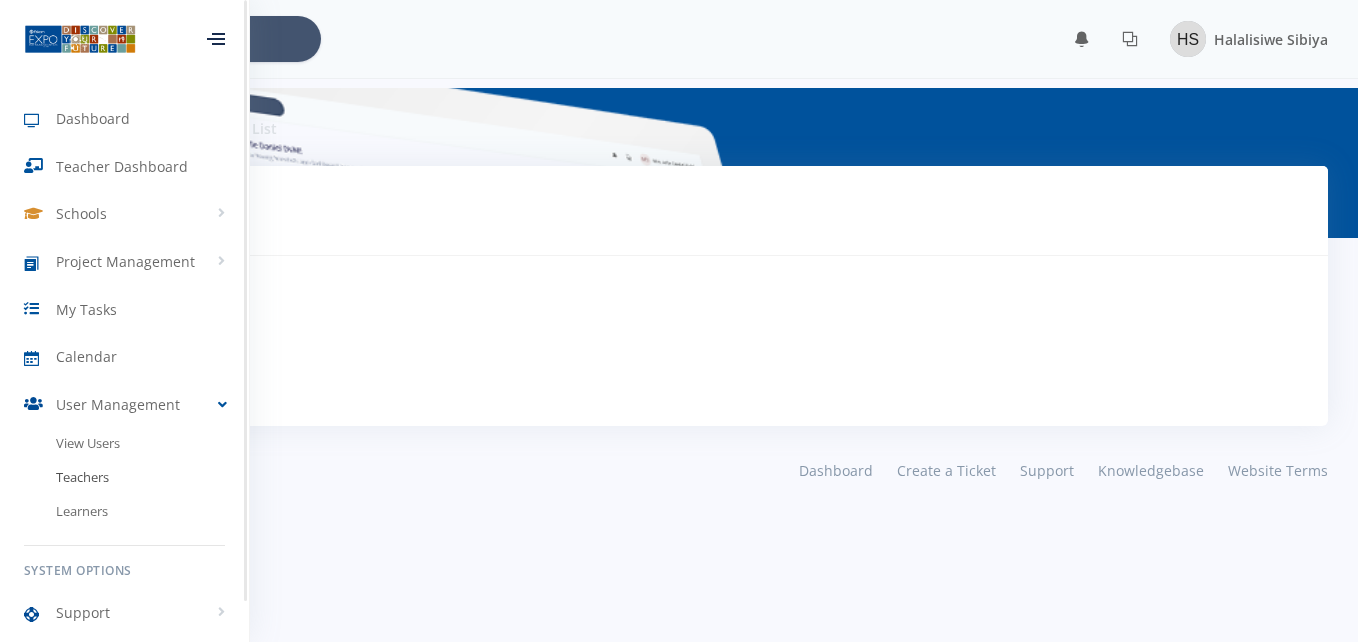 click on "Teachers" at bounding box center (124, 478) 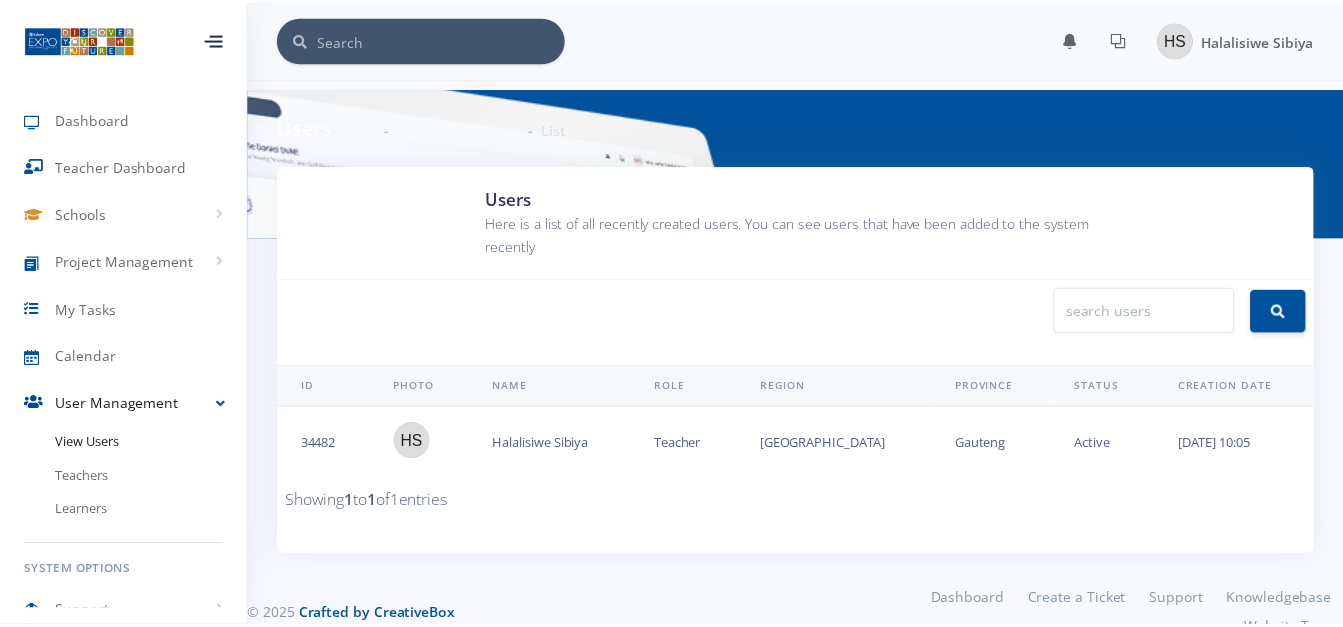 scroll, scrollTop: 0, scrollLeft: 0, axis: both 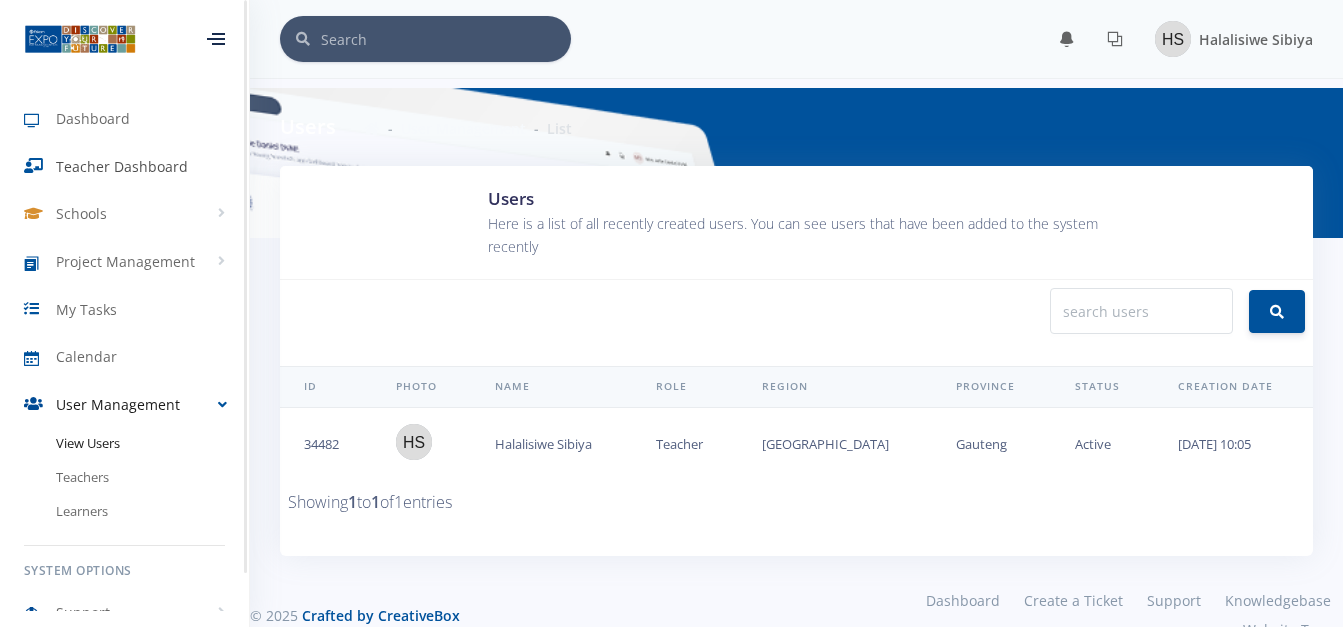 click on "Teacher Dashboard" at bounding box center [122, 166] 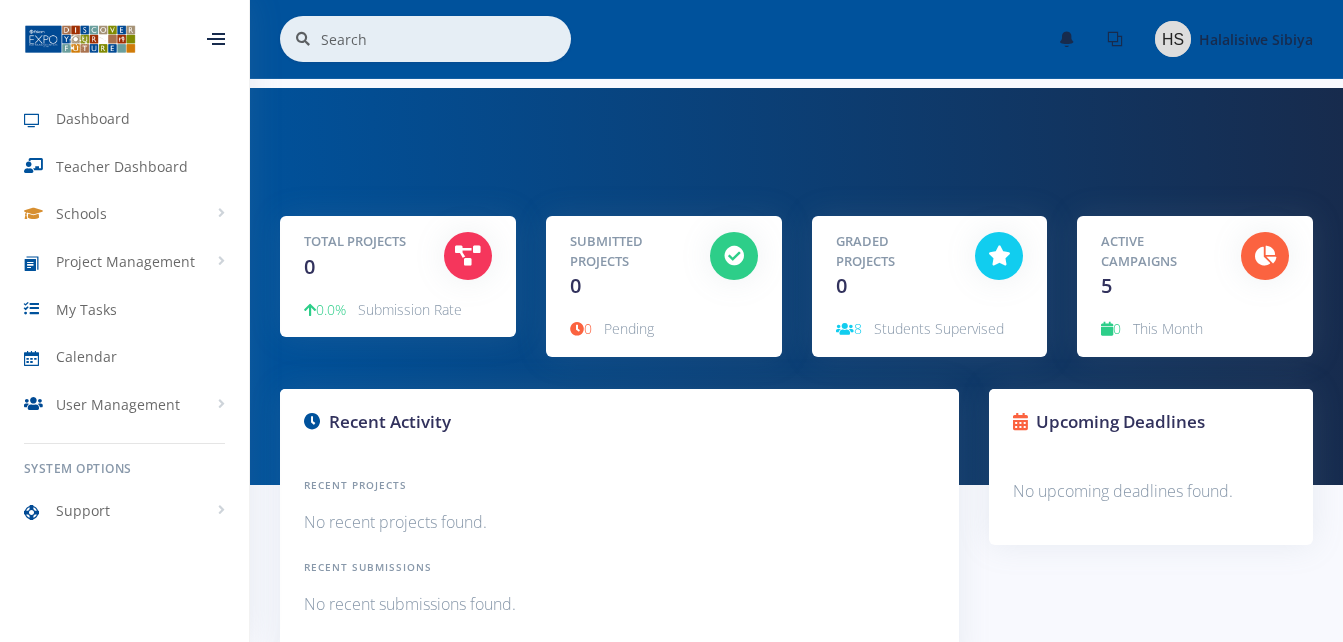 scroll, scrollTop: 0, scrollLeft: 0, axis: both 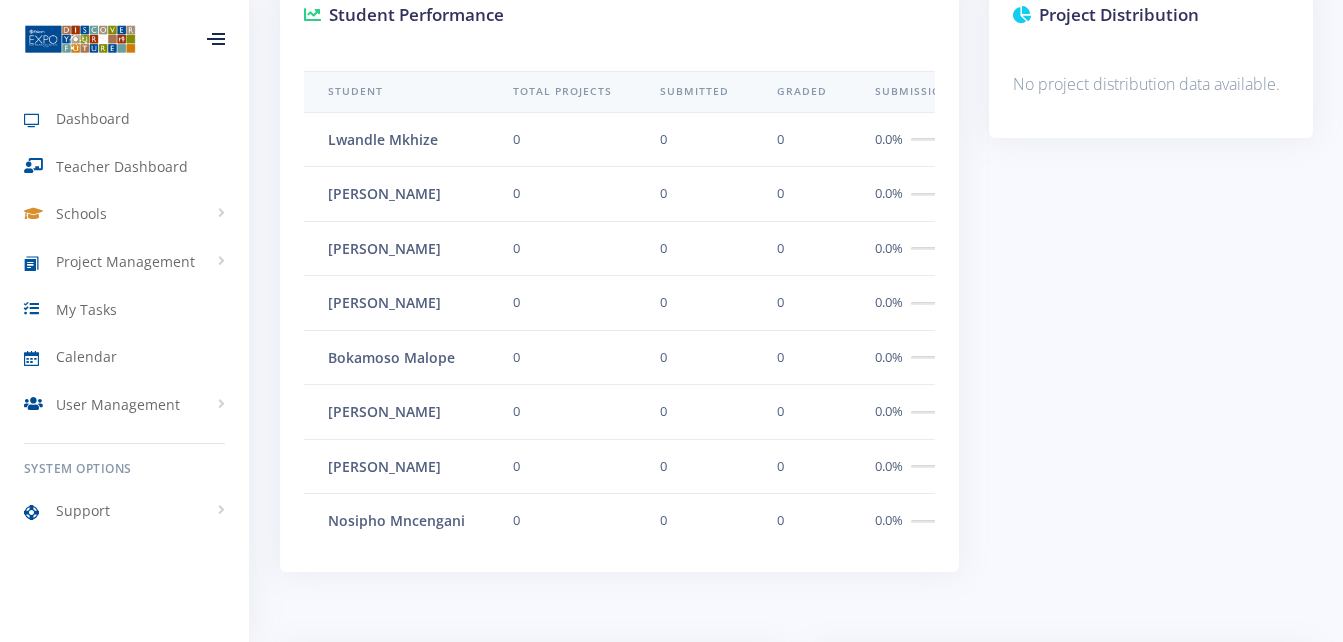 click on "Tamika-Jayde Brown" at bounding box center (384, 302) 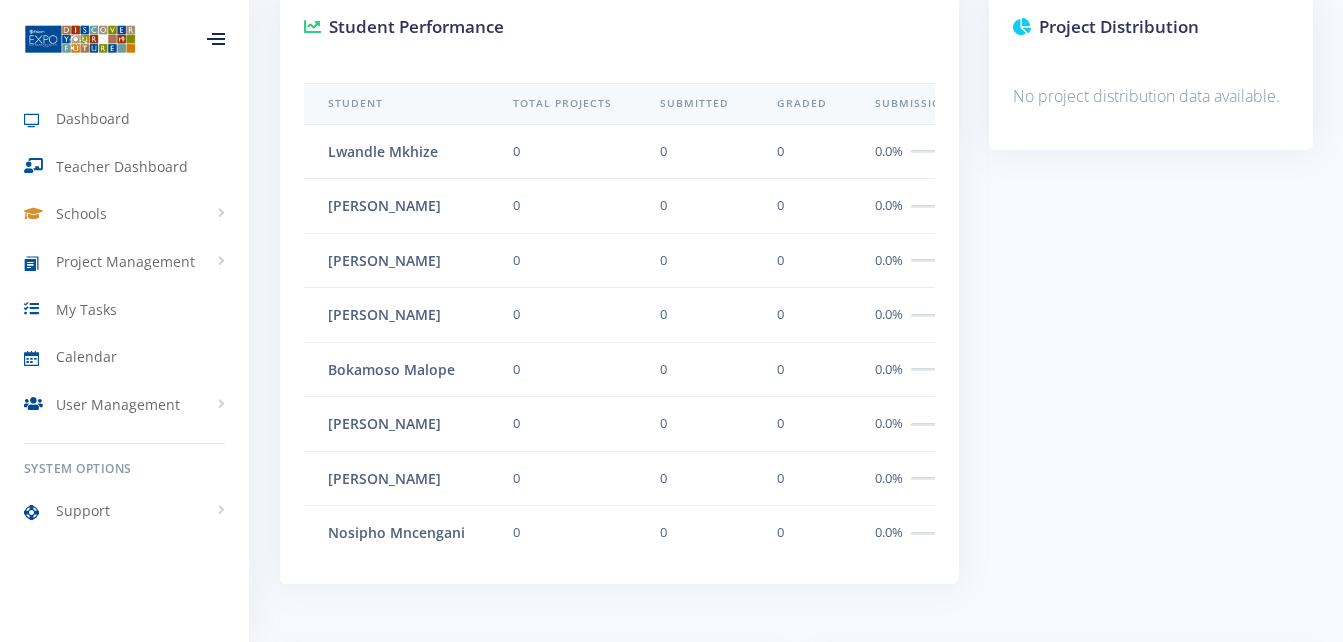 scroll, scrollTop: 752, scrollLeft: 0, axis: vertical 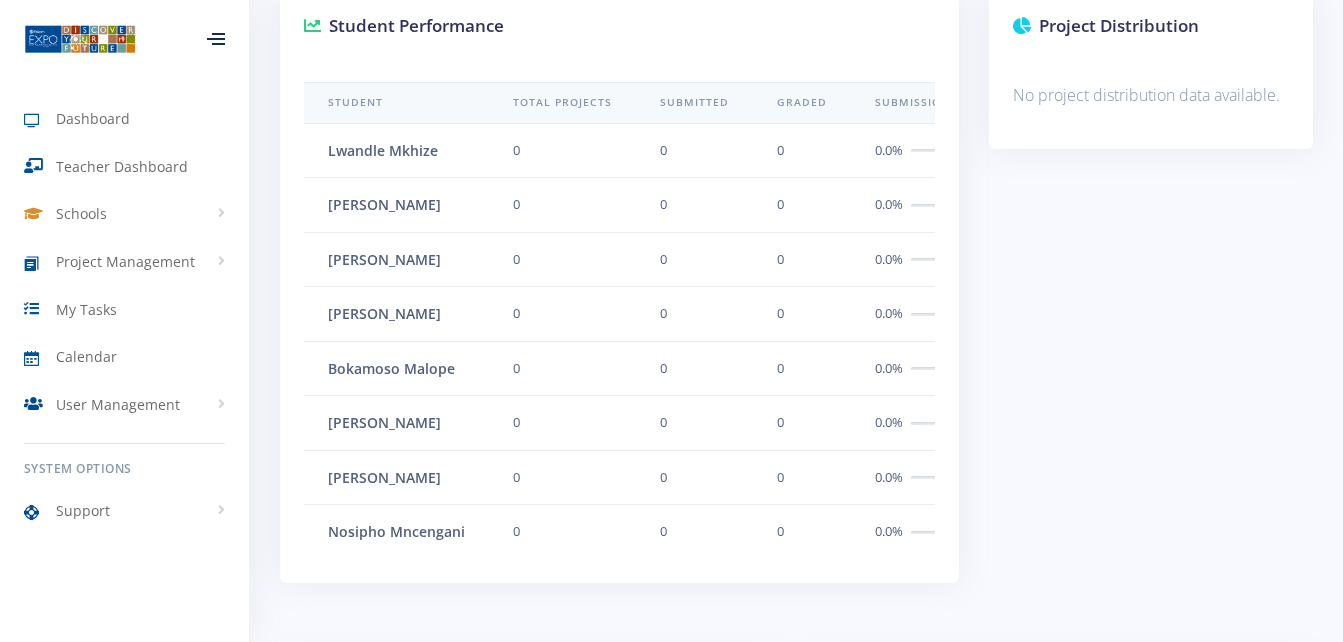 drag, startPoint x: 411, startPoint y: 465, endPoint x: 402, endPoint y: 474, distance: 12.727922 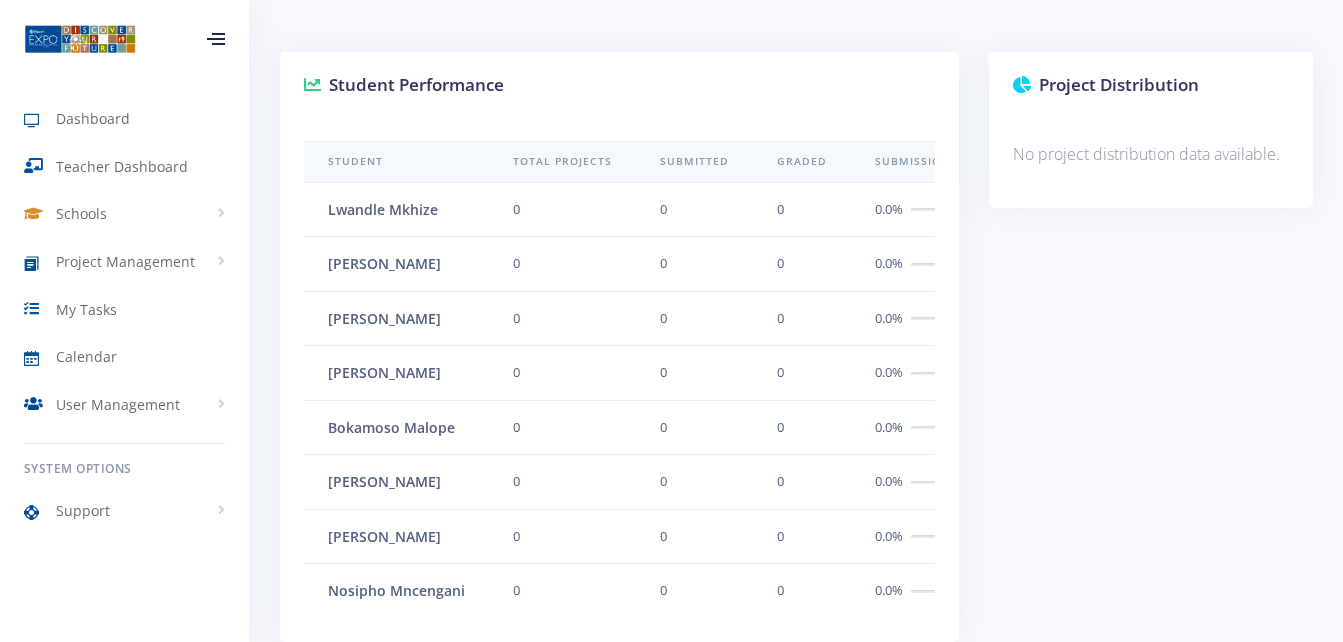 scroll, scrollTop: 694, scrollLeft: 0, axis: vertical 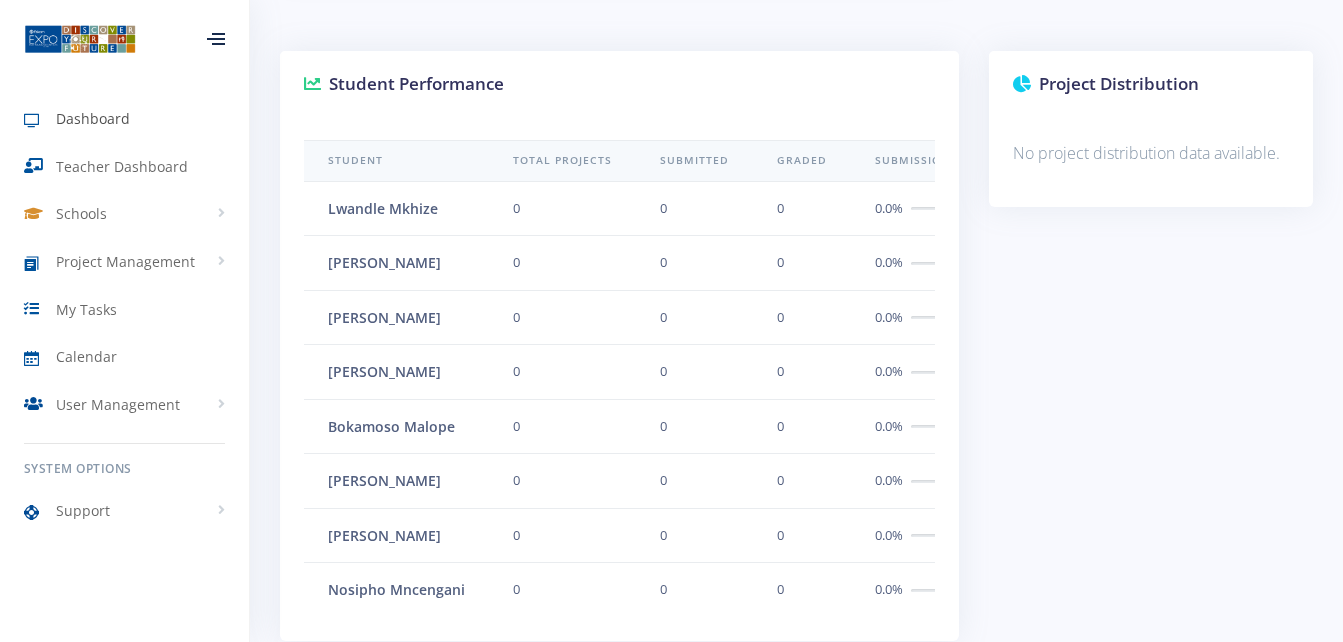 click on "Dashboard" at bounding box center (93, 118) 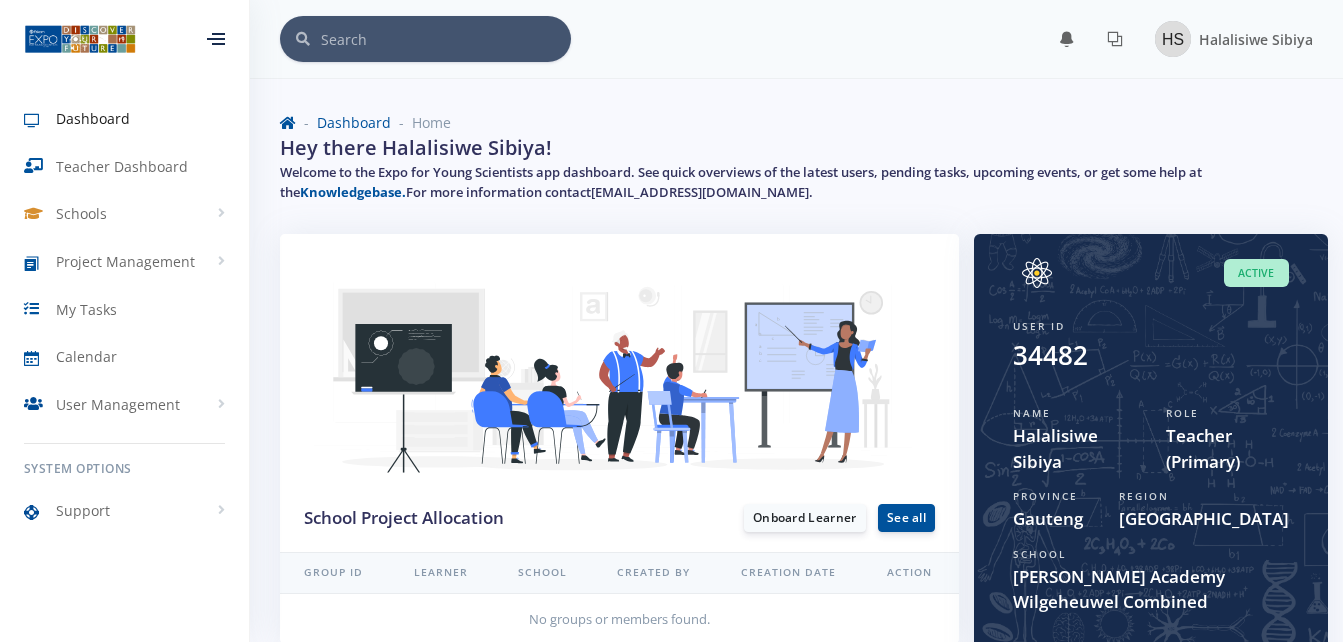scroll, scrollTop: 0, scrollLeft: 0, axis: both 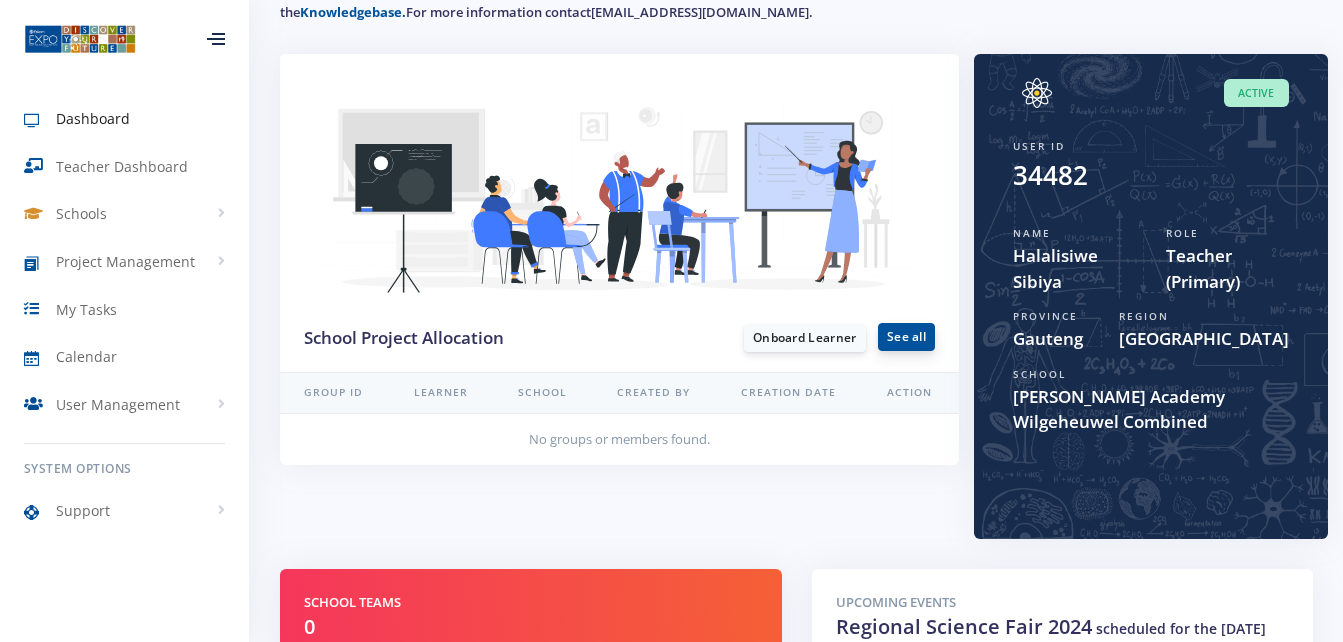 click on "See all" at bounding box center [906, 337] 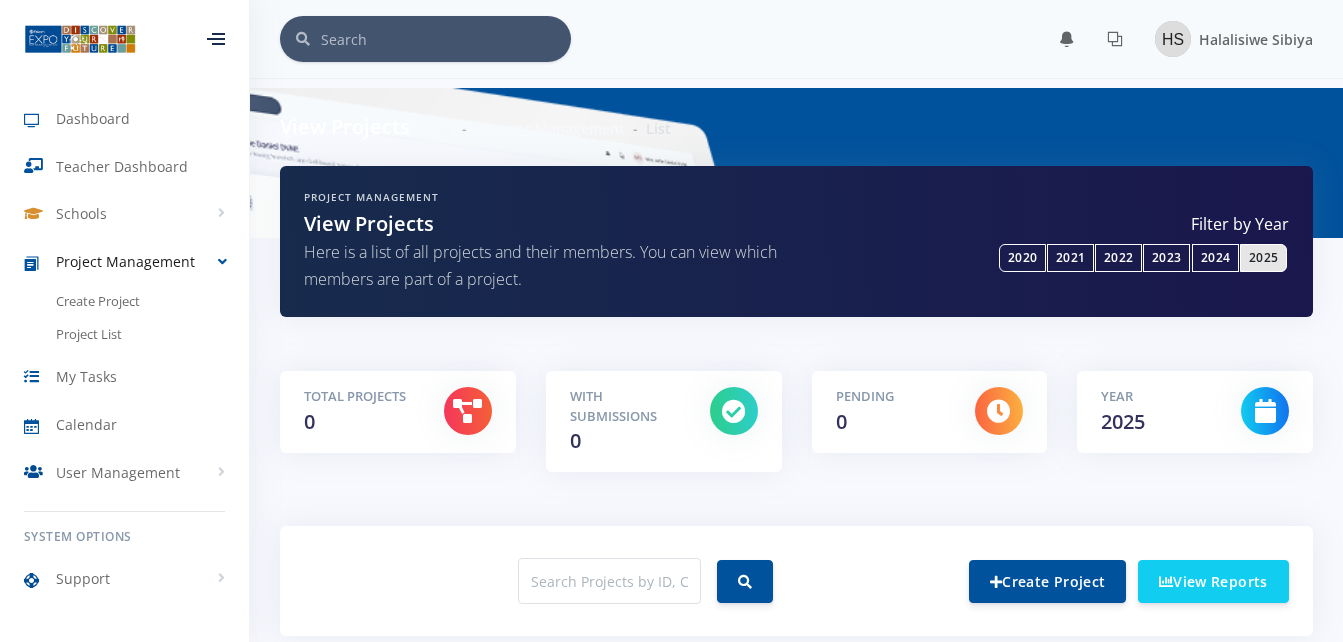 scroll, scrollTop: 93, scrollLeft: 0, axis: vertical 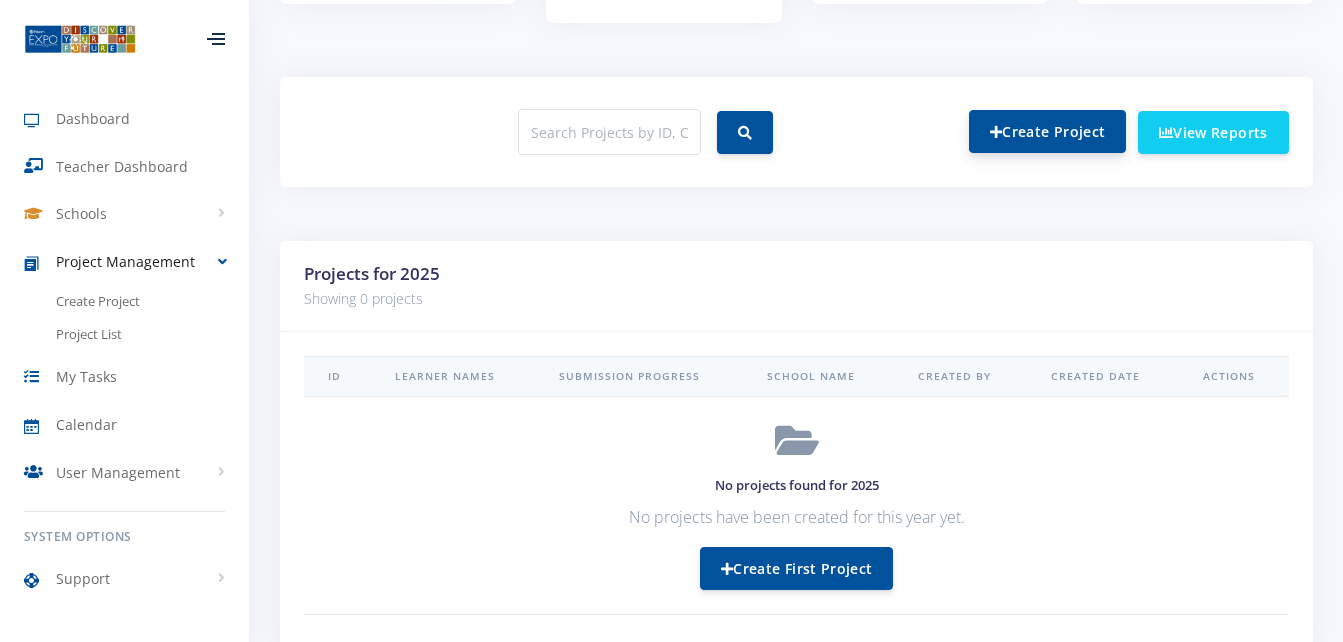 click on "Create Project" at bounding box center (1047, 131) 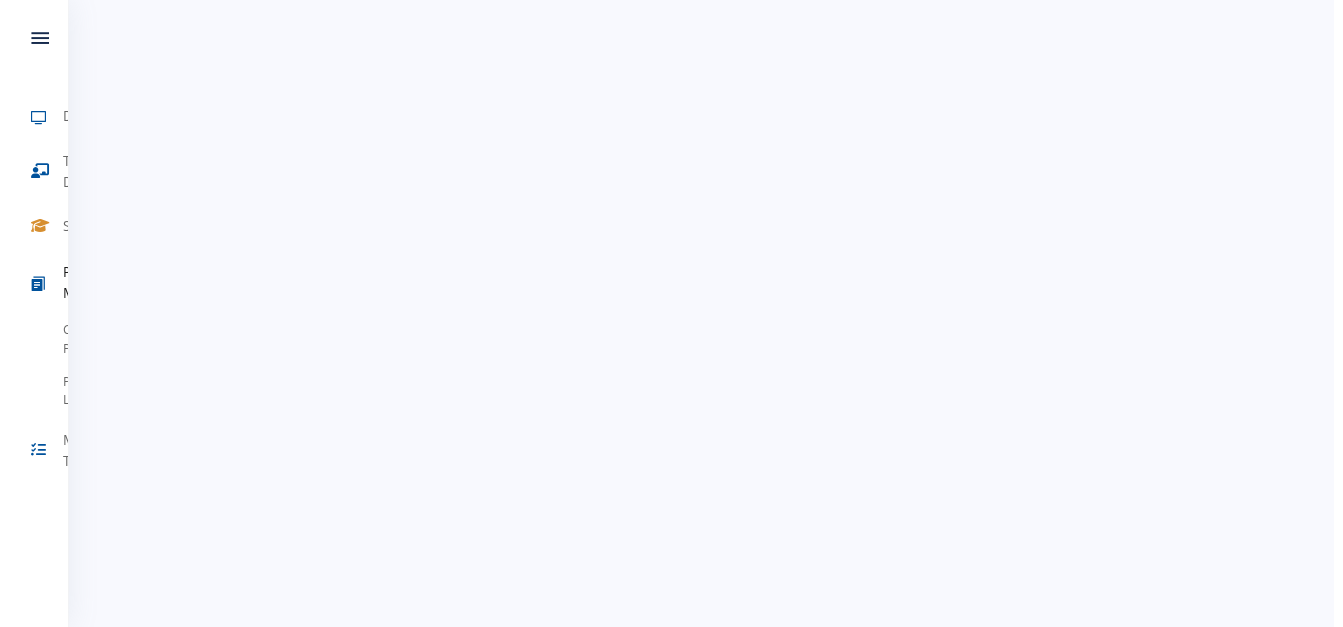 scroll, scrollTop: 0, scrollLeft: 0, axis: both 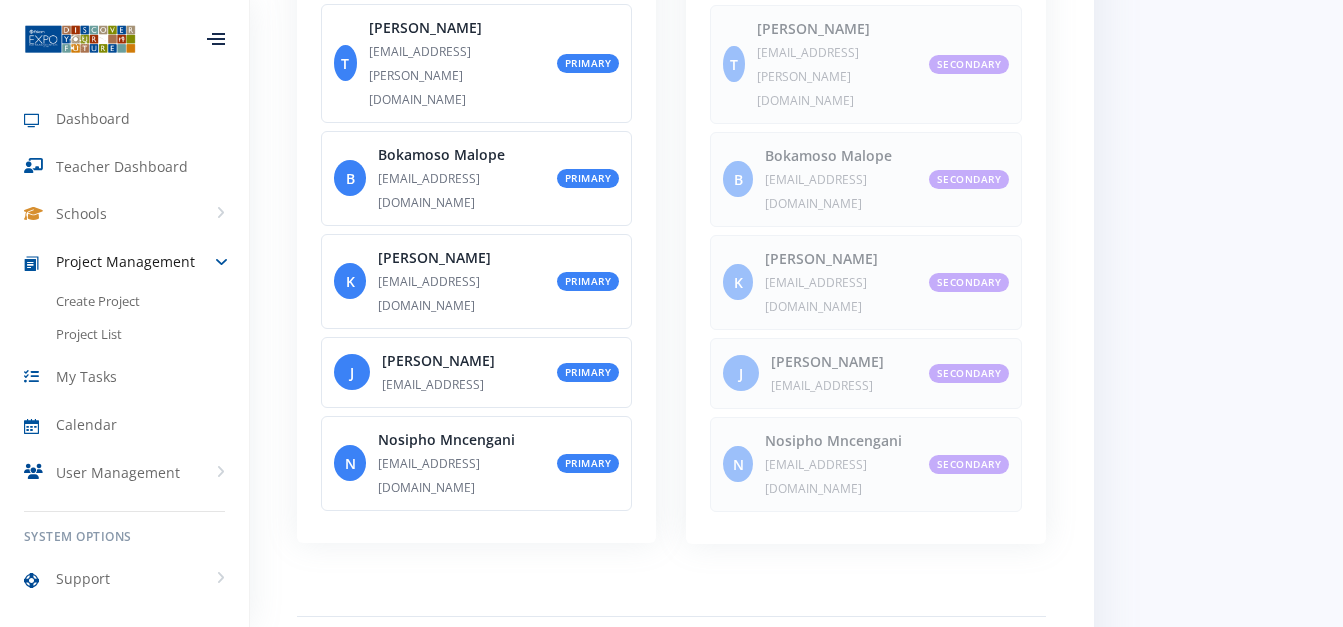 click on "Create Project" at bounding box center (667, 673) 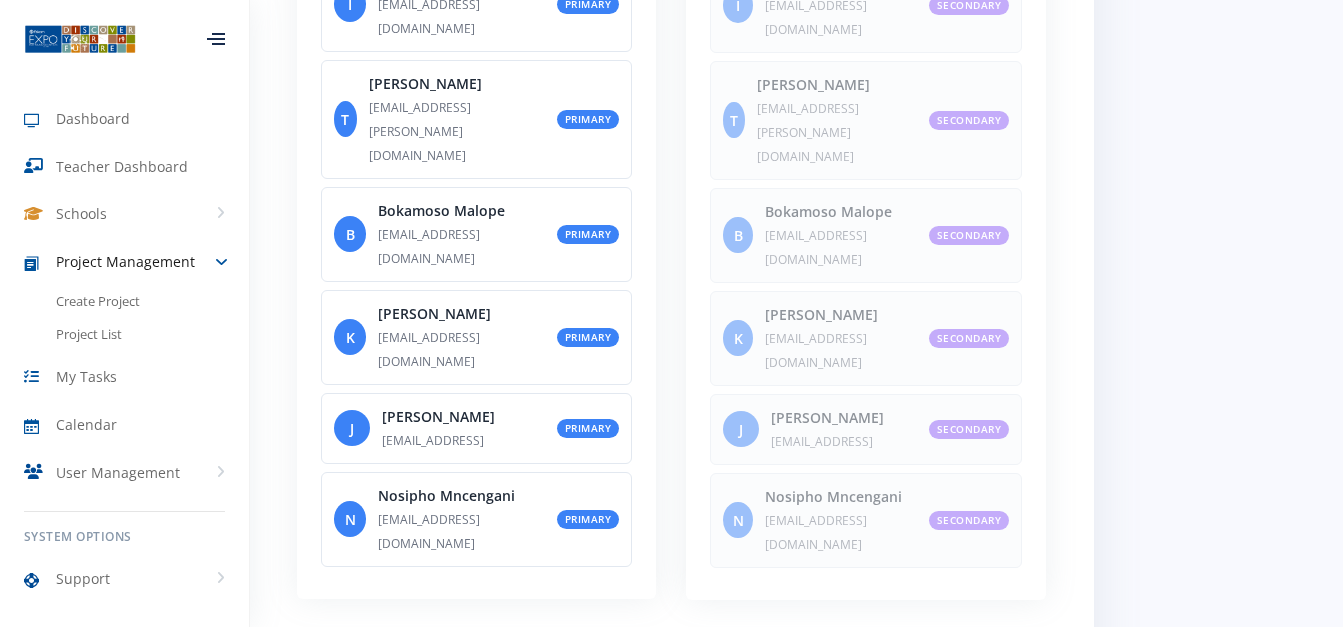scroll, scrollTop: 995, scrollLeft: 0, axis: vertical 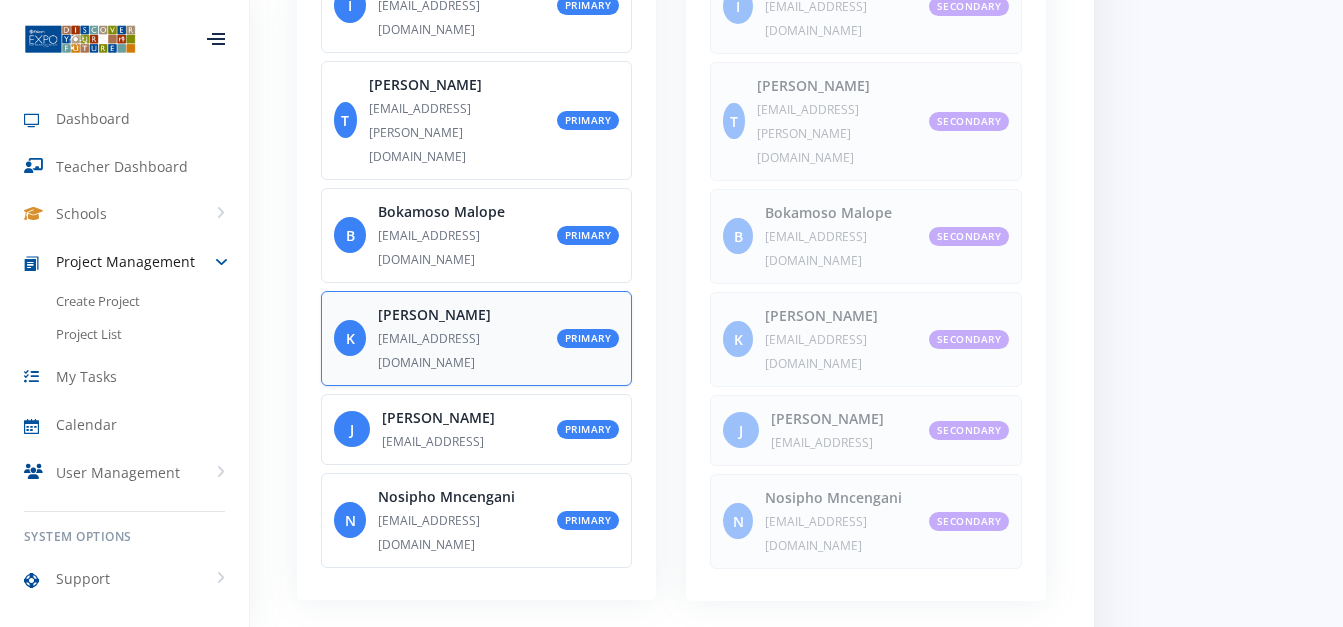 click on "Primary" at bounding box center (588, 338) 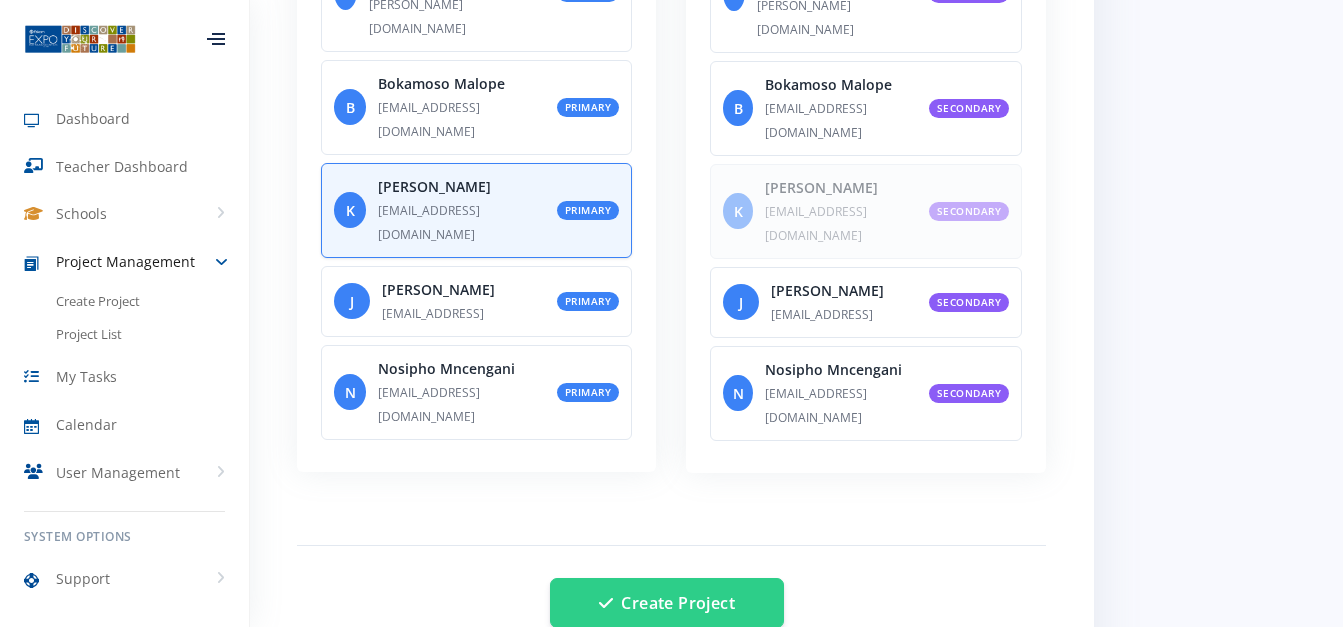 scroll, scrollTop: 1124, scrollLeft: 0, axis: vertical 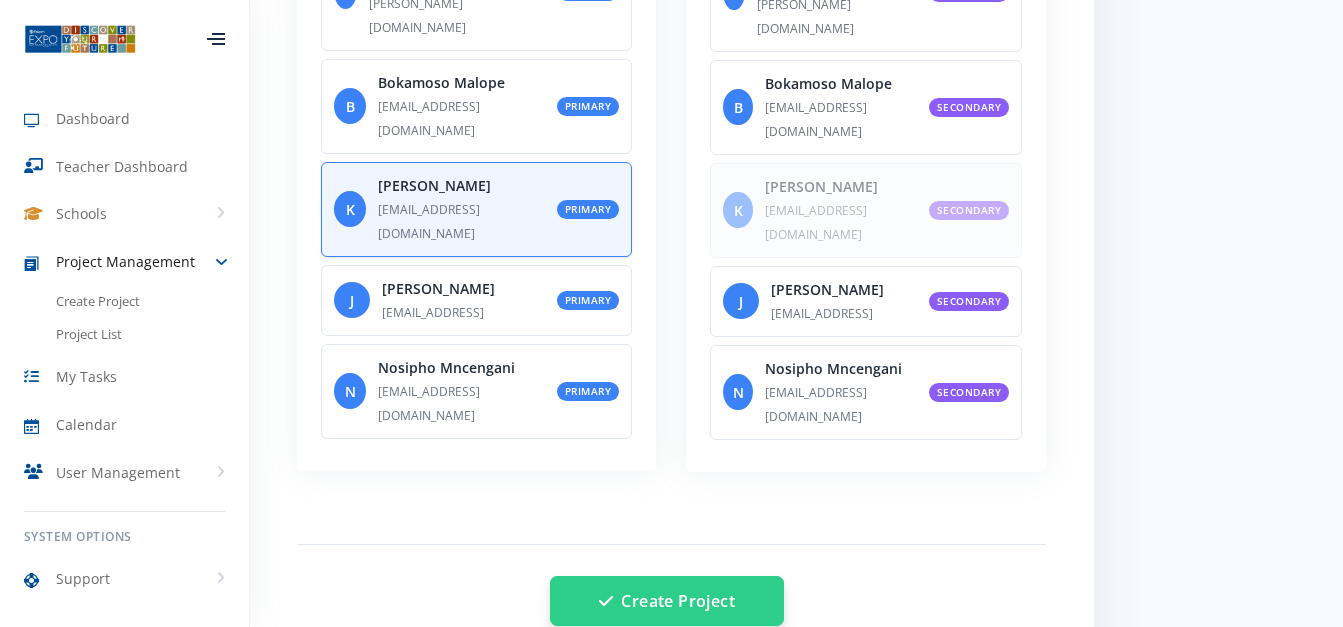 click on "Create Project" at bounding box center [667, 601] 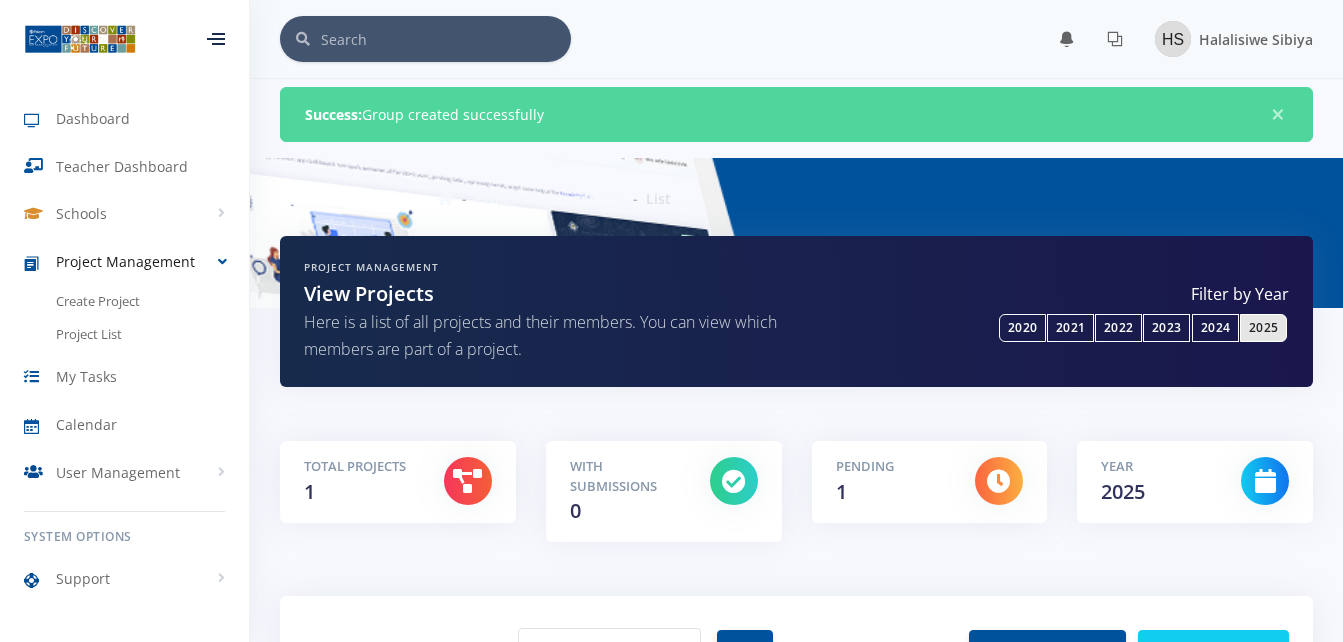 scroll, scrollTop: 0, scrollLeft: 0, axis: both 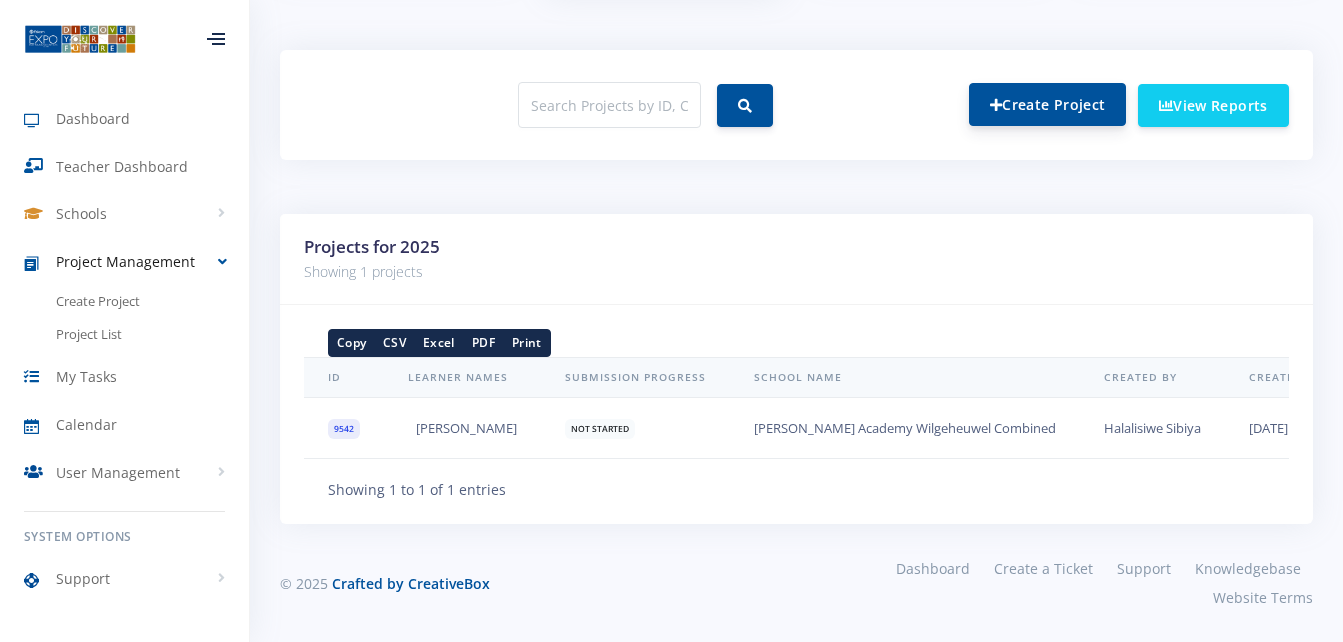 click on "Create Project" at bounding box center [1047, 104] 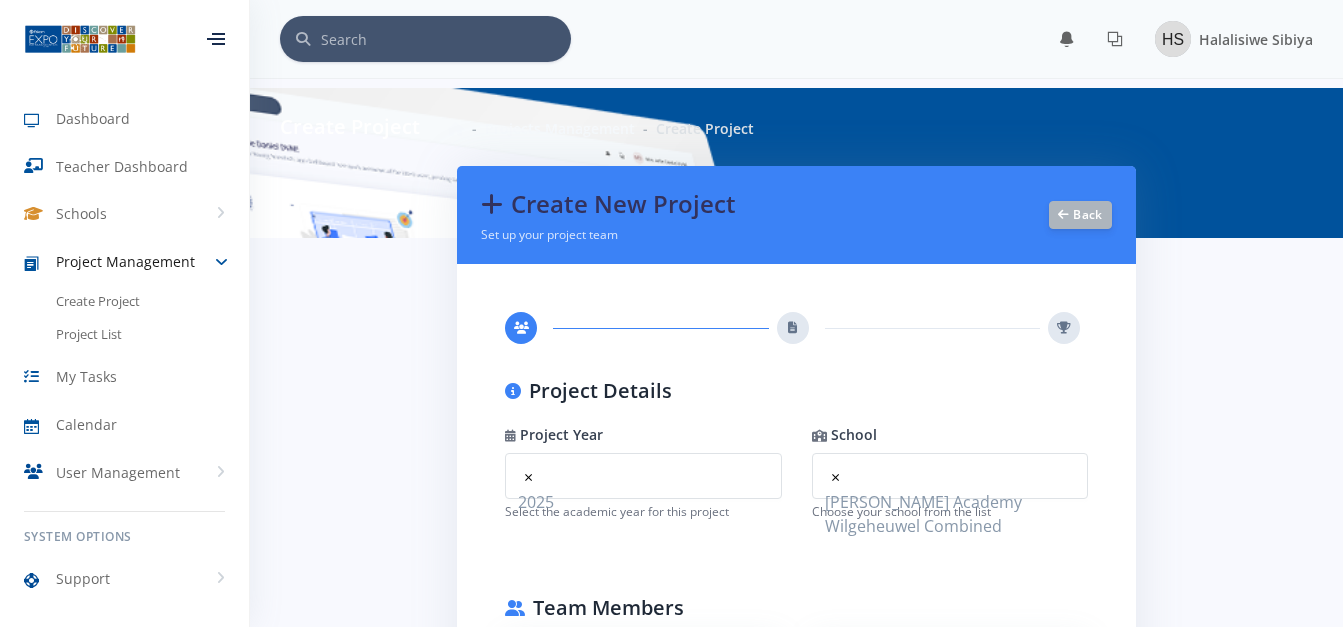 scroll, scrollTop: 0, scrollLeft: 0, axis: both 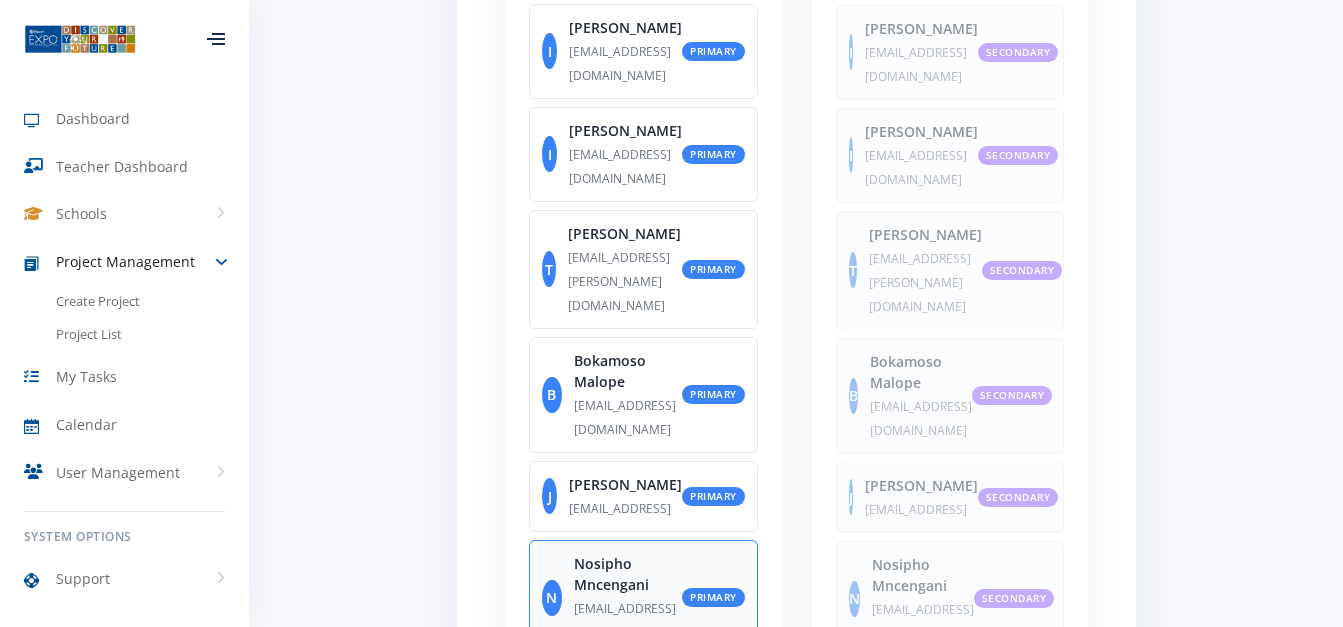 click on "nosimncengani@gmail.com" at bounding box center [625, 620] 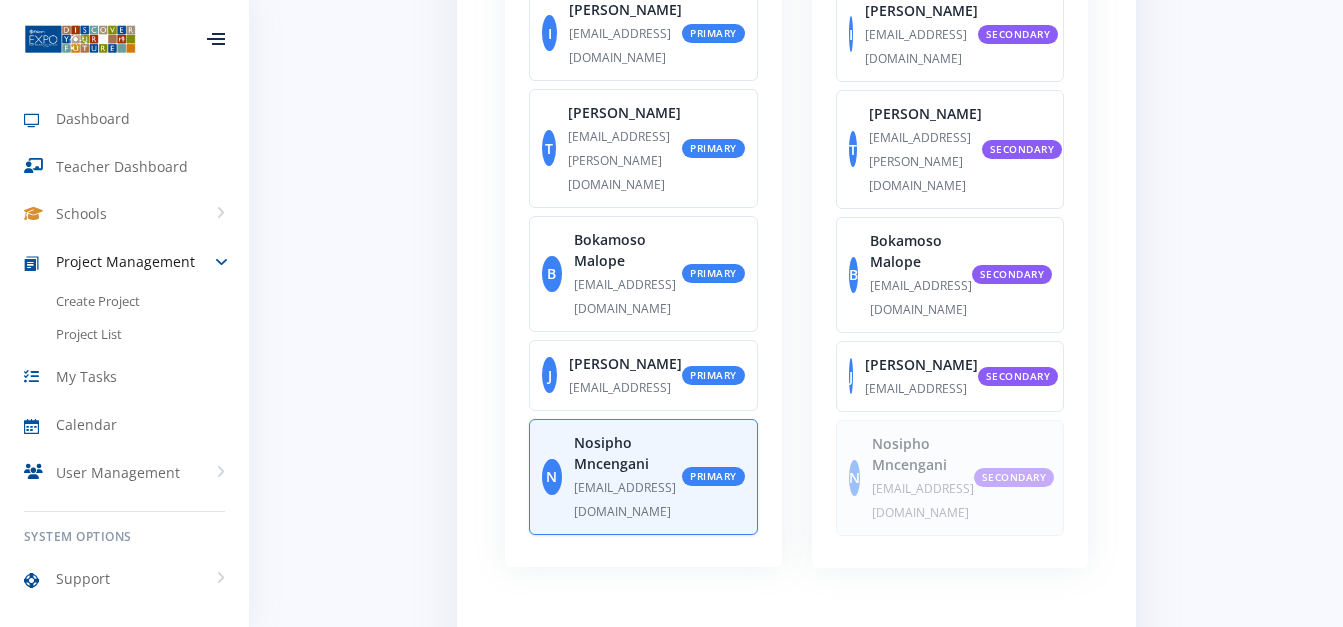 scroll, scrollTop: 1093, scrollLeft: 0, axis: vertical 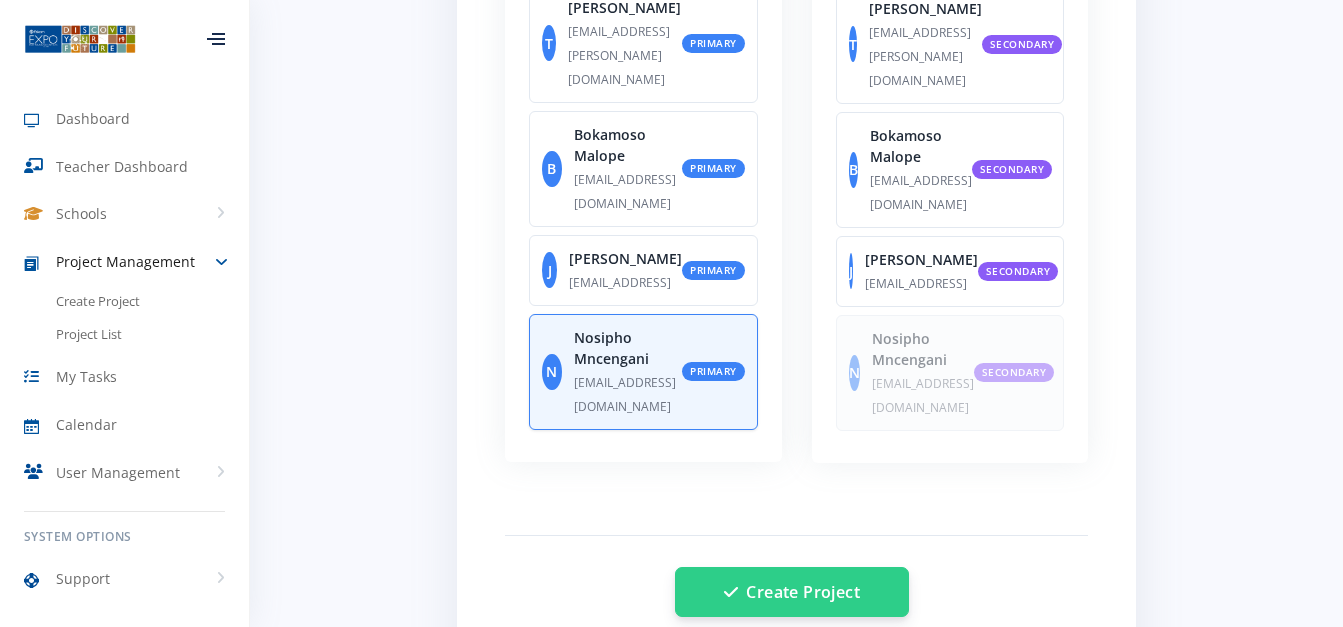 click on "Create Project" at bounding box center [792, 592] 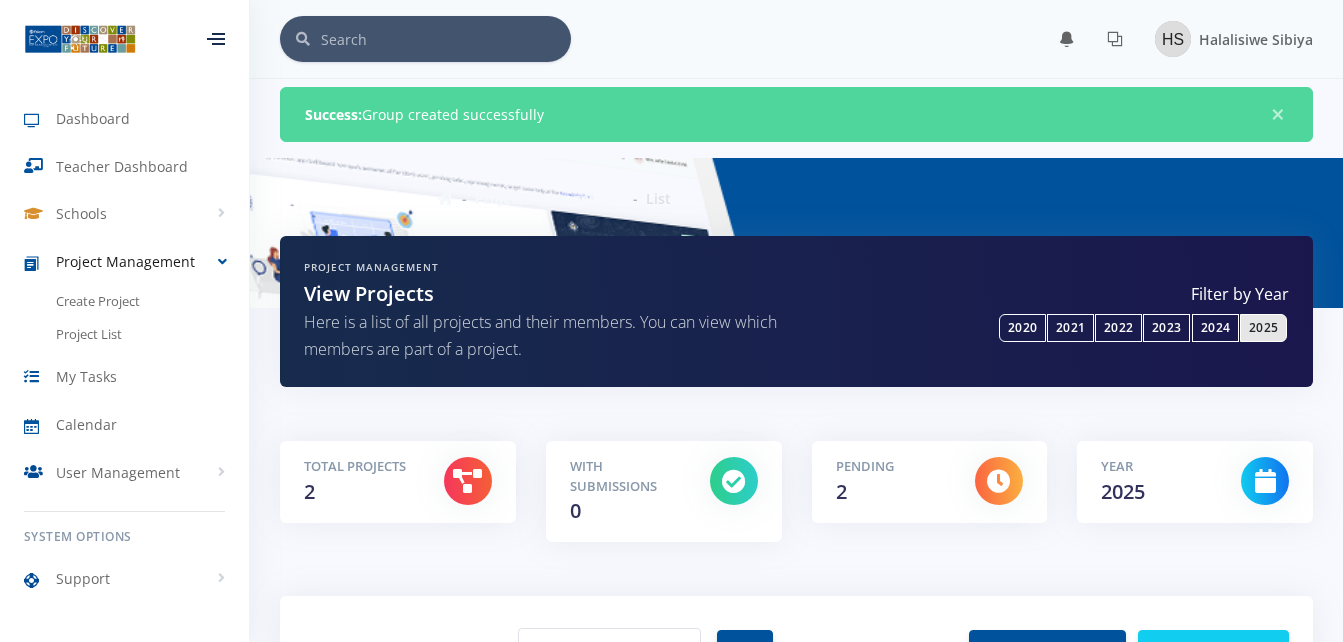 scroll, scrollTop: 0, scrollLeft: 0, axis: both 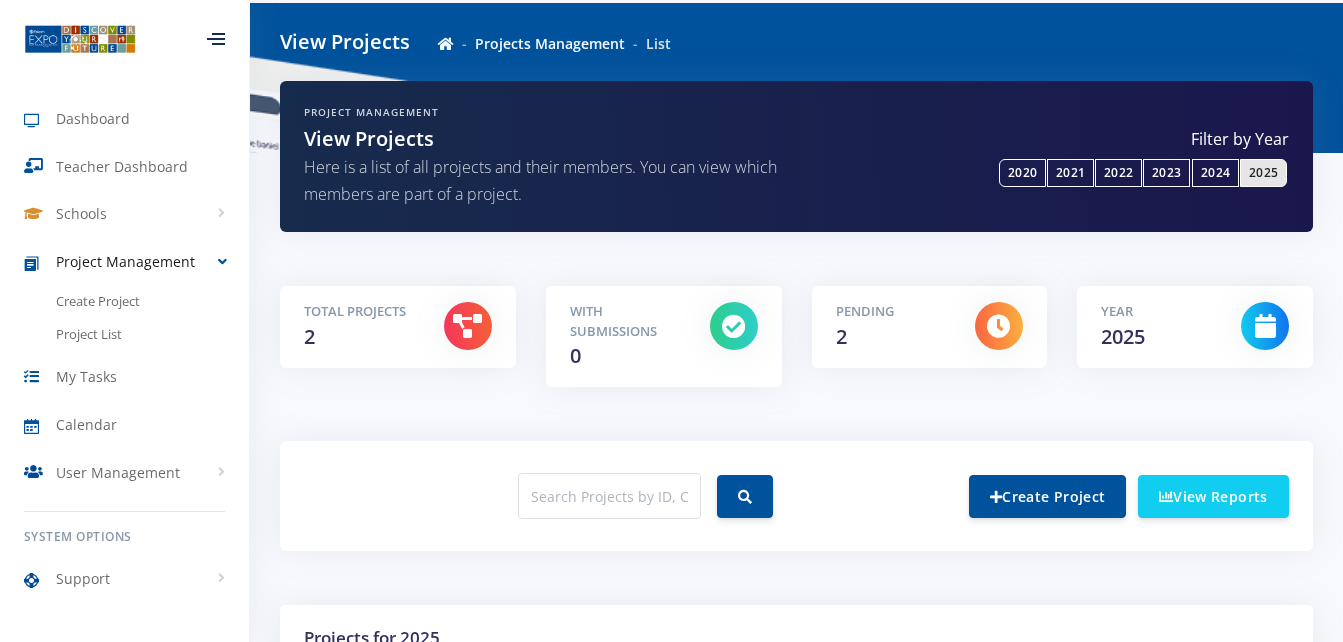 click on "Total Projects
2" at bounding box center (359, 327) 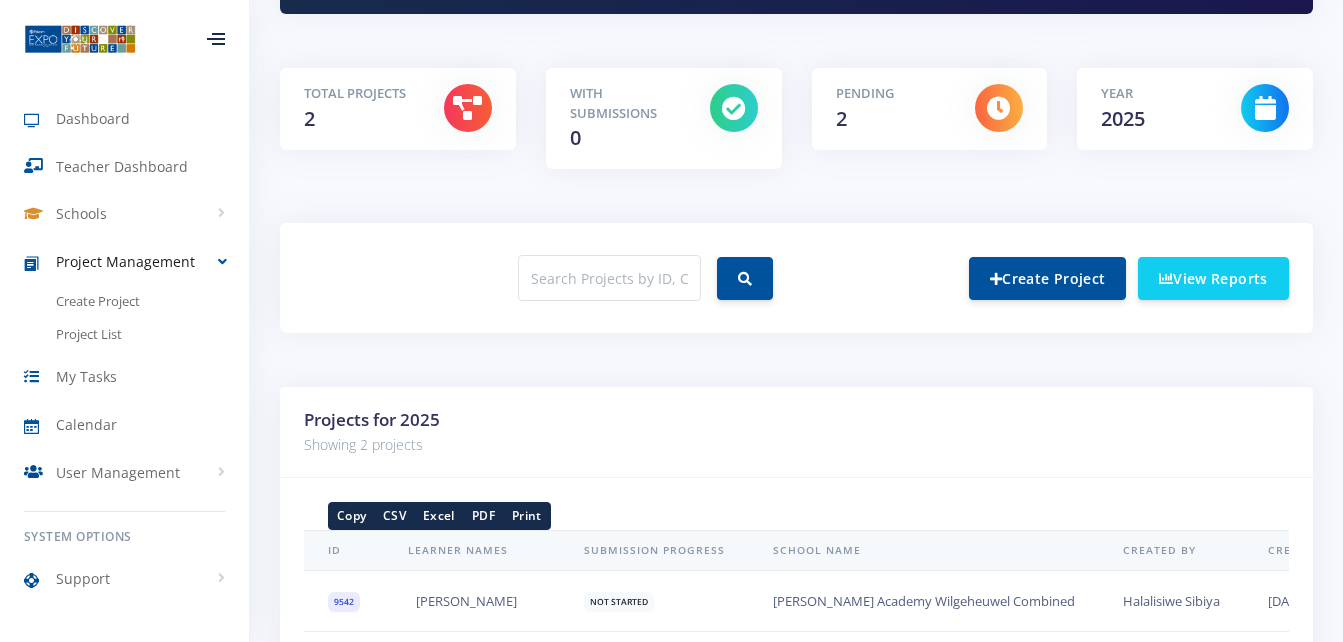 scroll, scrollTop: 0, scrollLeft: 0, axis: both 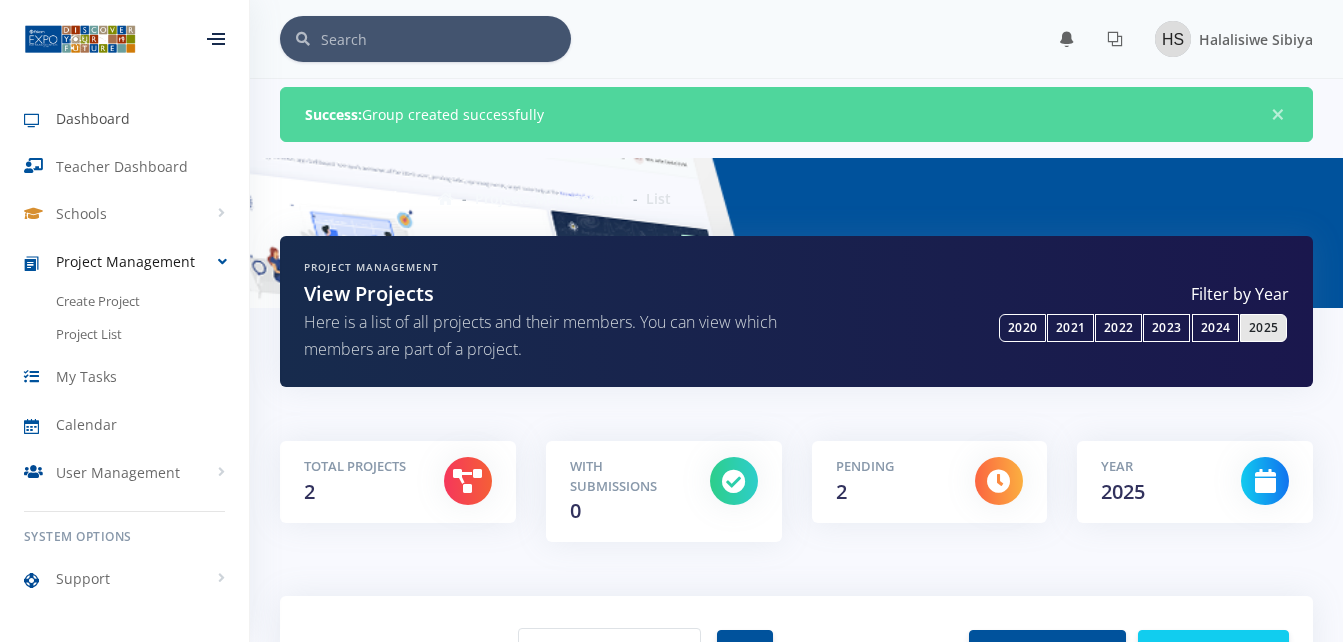 click on "Dashboard" at bounding box center [93, 118] 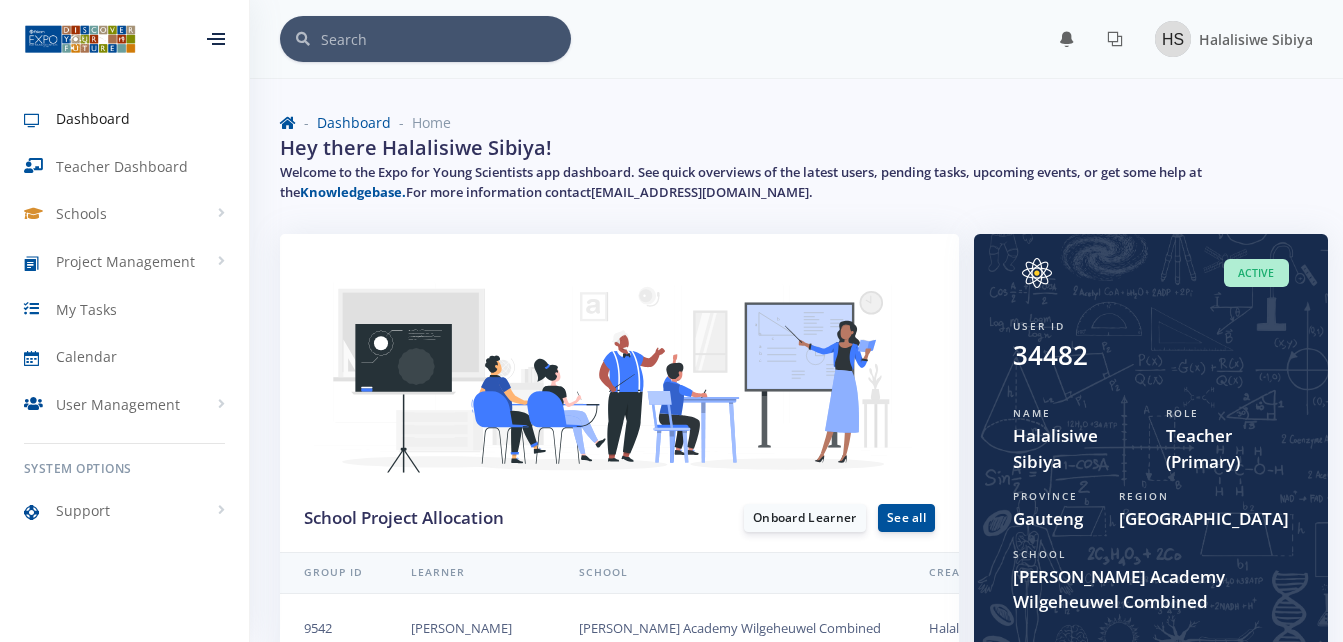 scroll, scrollTop: 0, scrollLeft: 0, axis: both 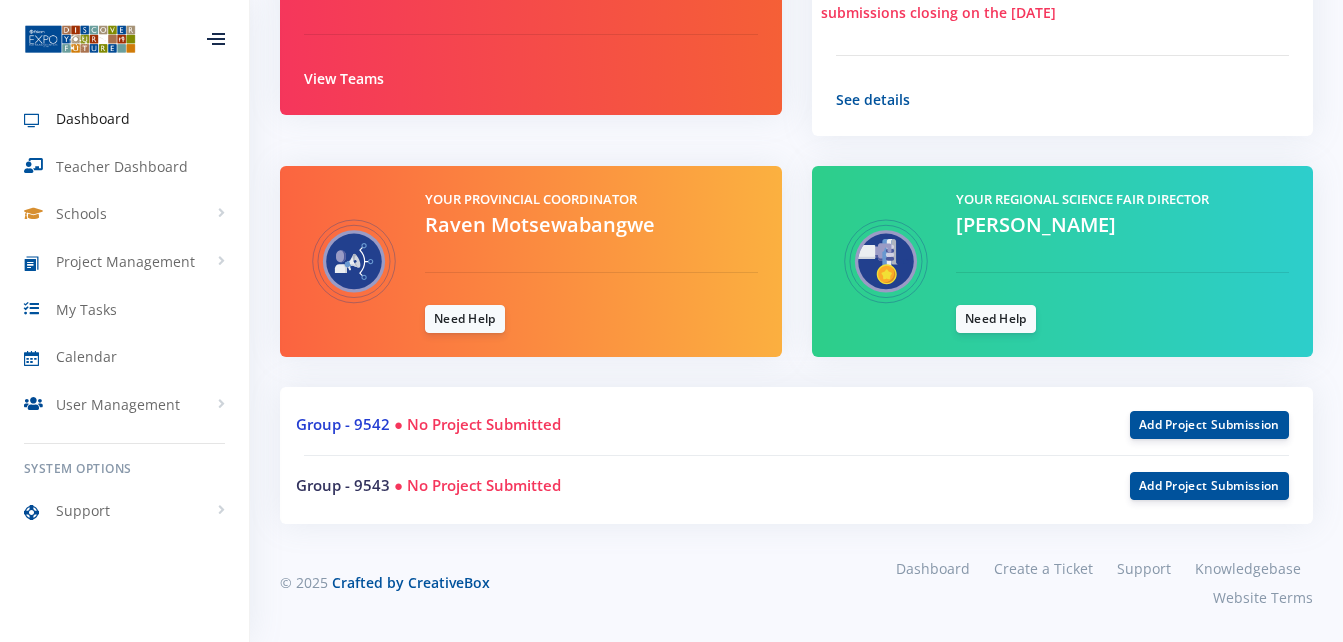 click on "Group - 9542" at bounding box center (343, 424) 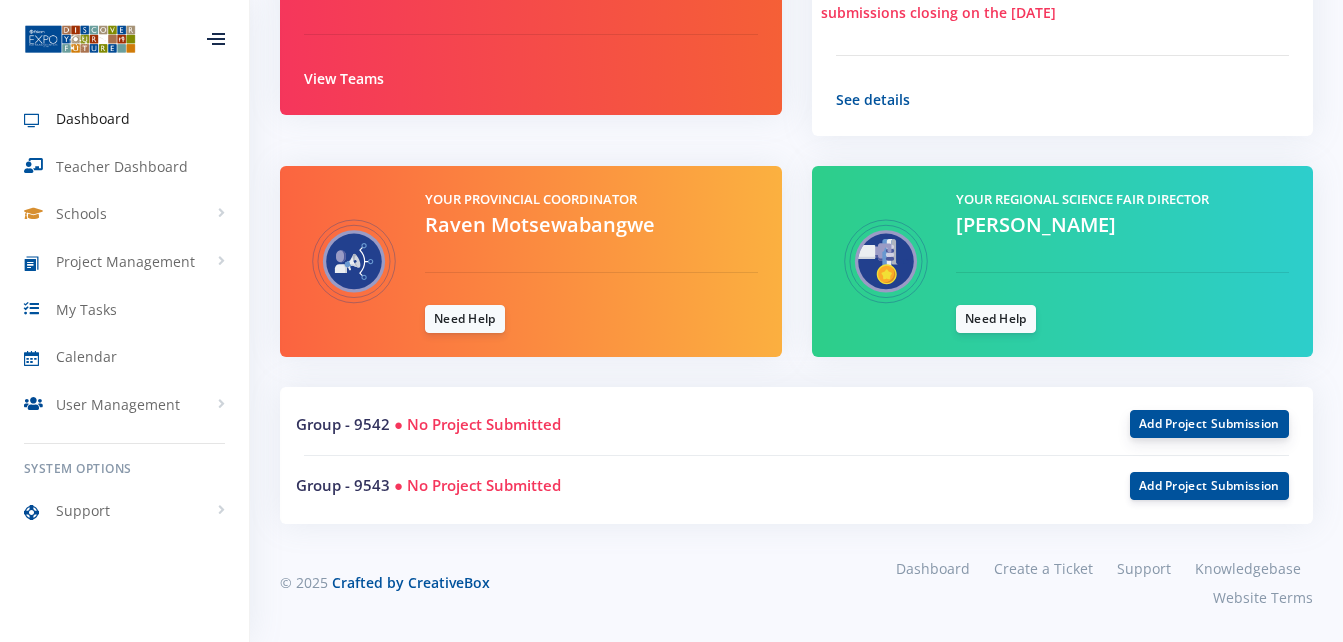 click on "Add Project
Submission" at bounding box center [1209, 424] 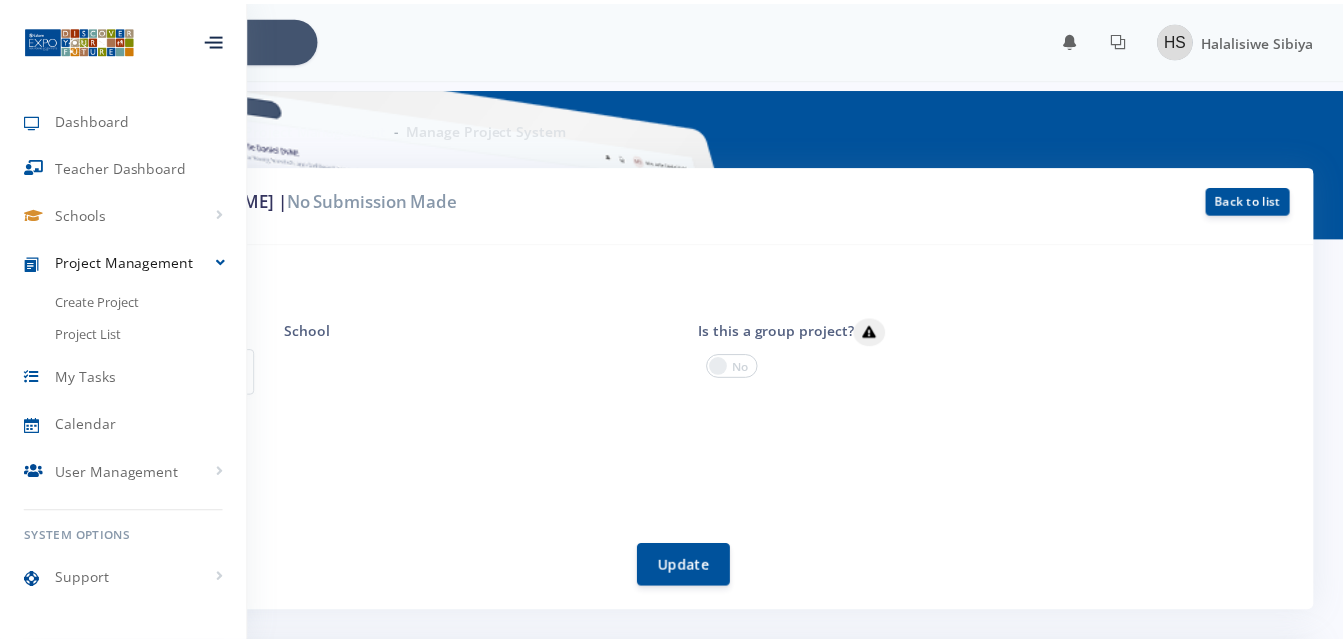 scroll, scrollTop: 0, scrollLeft: 0, axis: both 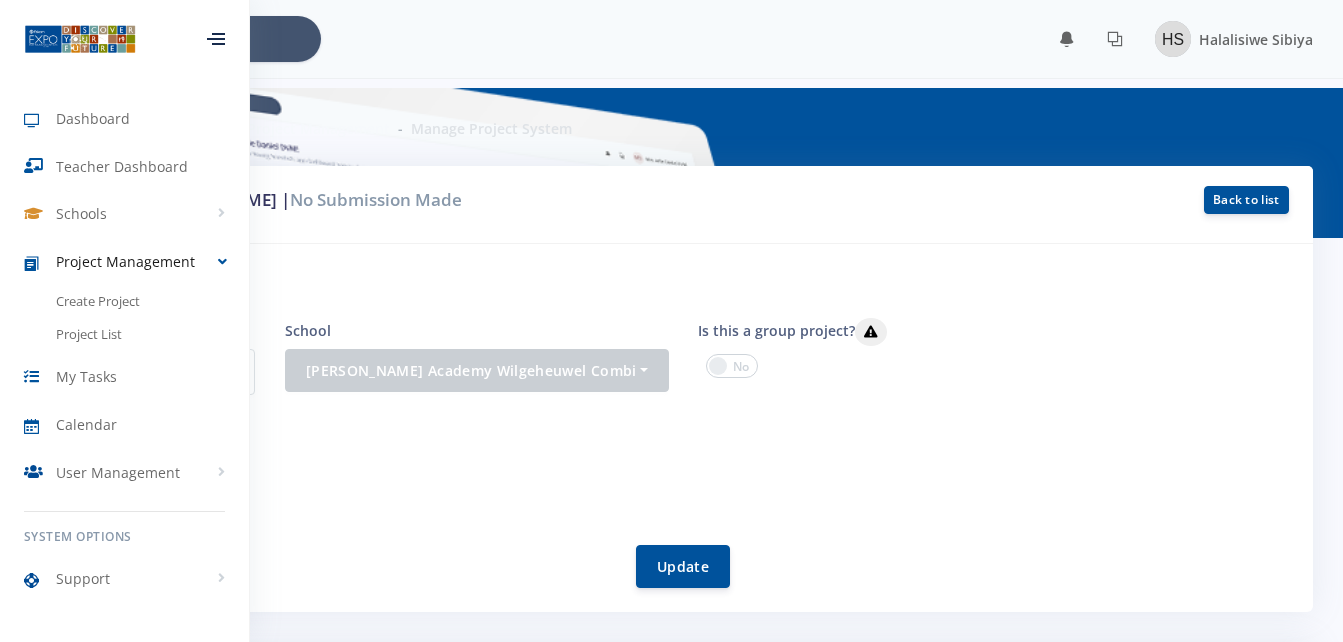 click on "9542" at bounding box center (166, 372) 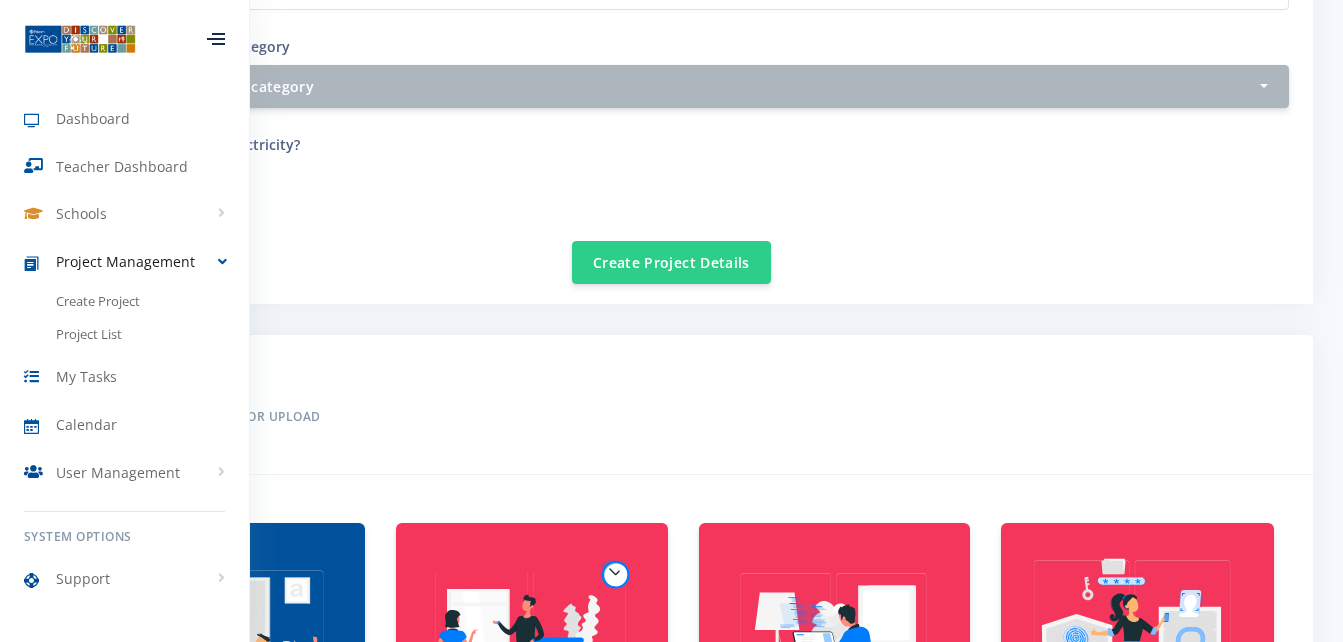 scroll, scrollTop: 830, scrollLeft: 0, axis: vertical 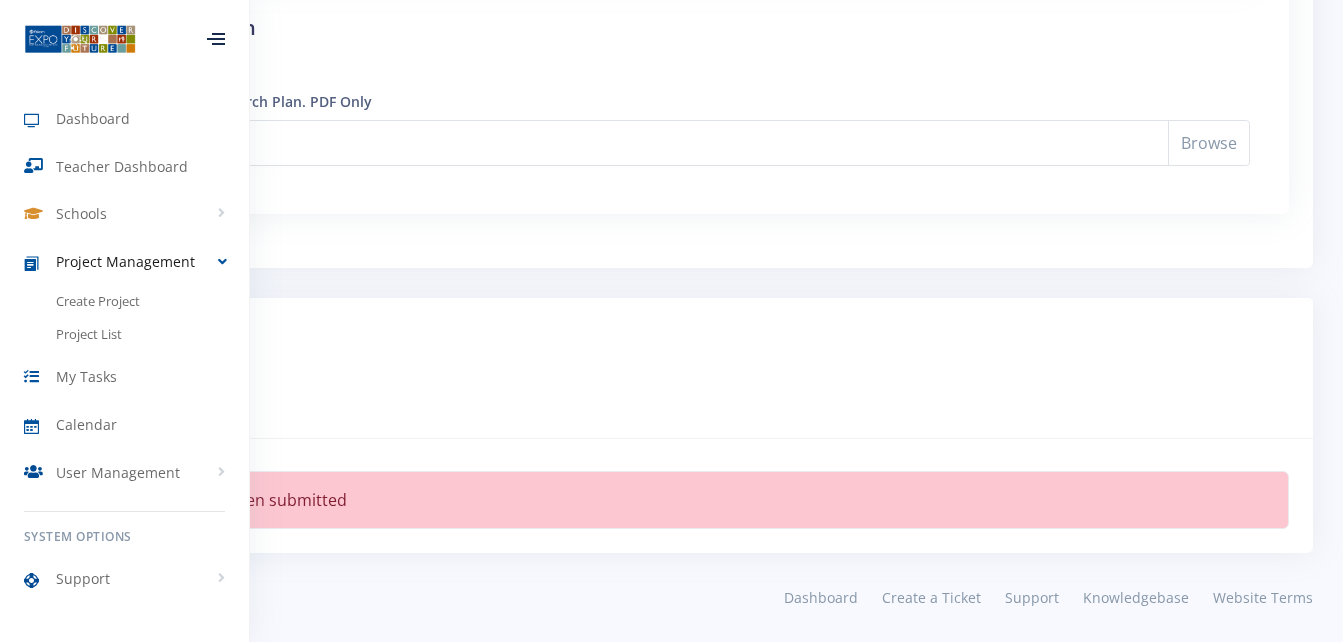drag, startPoint x: 248, startPoint y: 44, endPoint x: 219, endPoint y: 32, distance: 31.38471 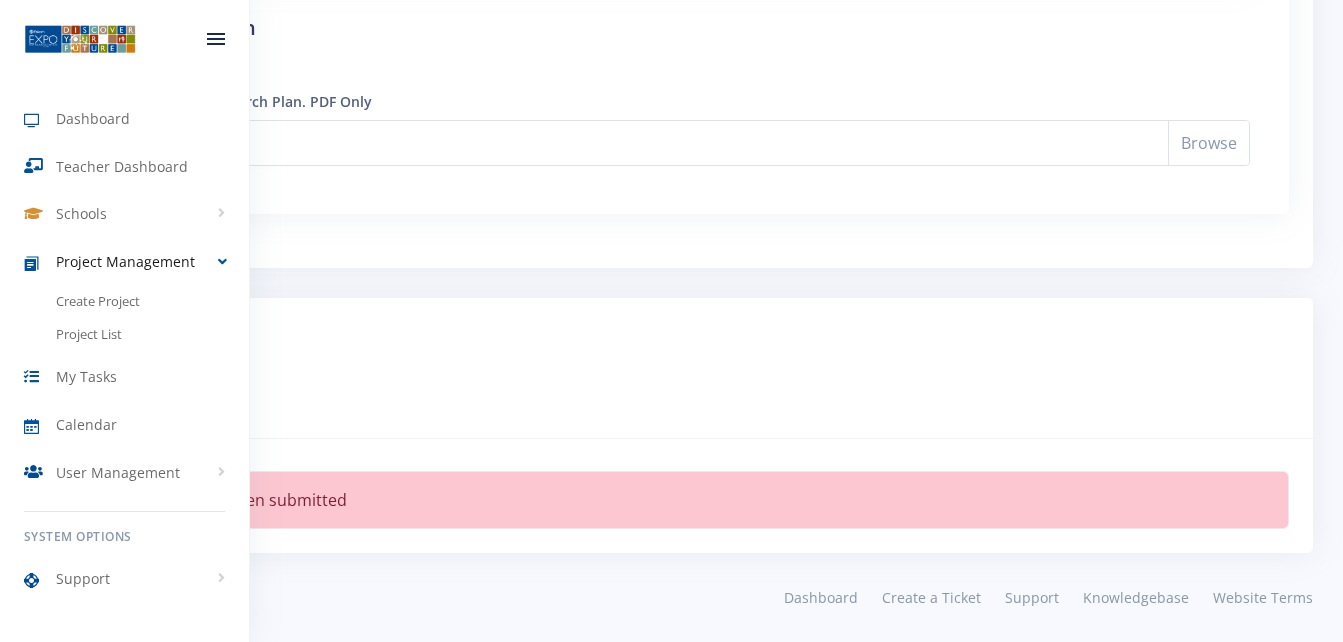 click at bounding box center [216, 39] 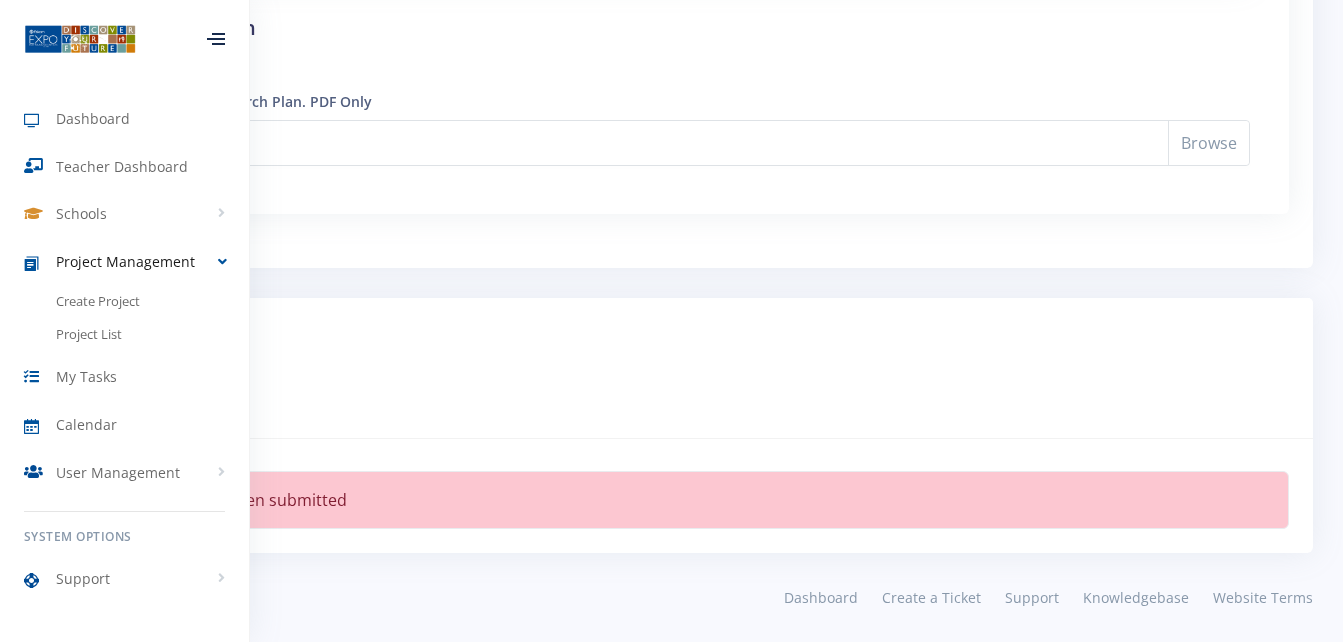 click at bounding box center (216, 39) 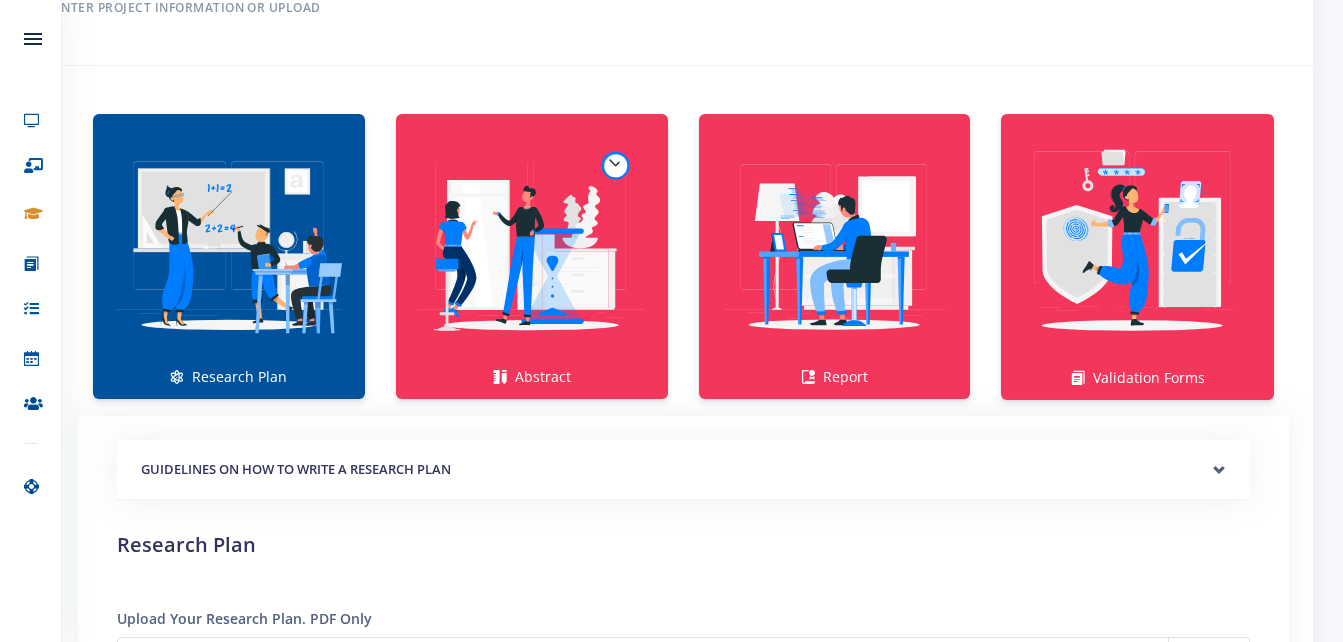 scroll, scrollTop: 1239, scrollLeft: 0, axis: vertical 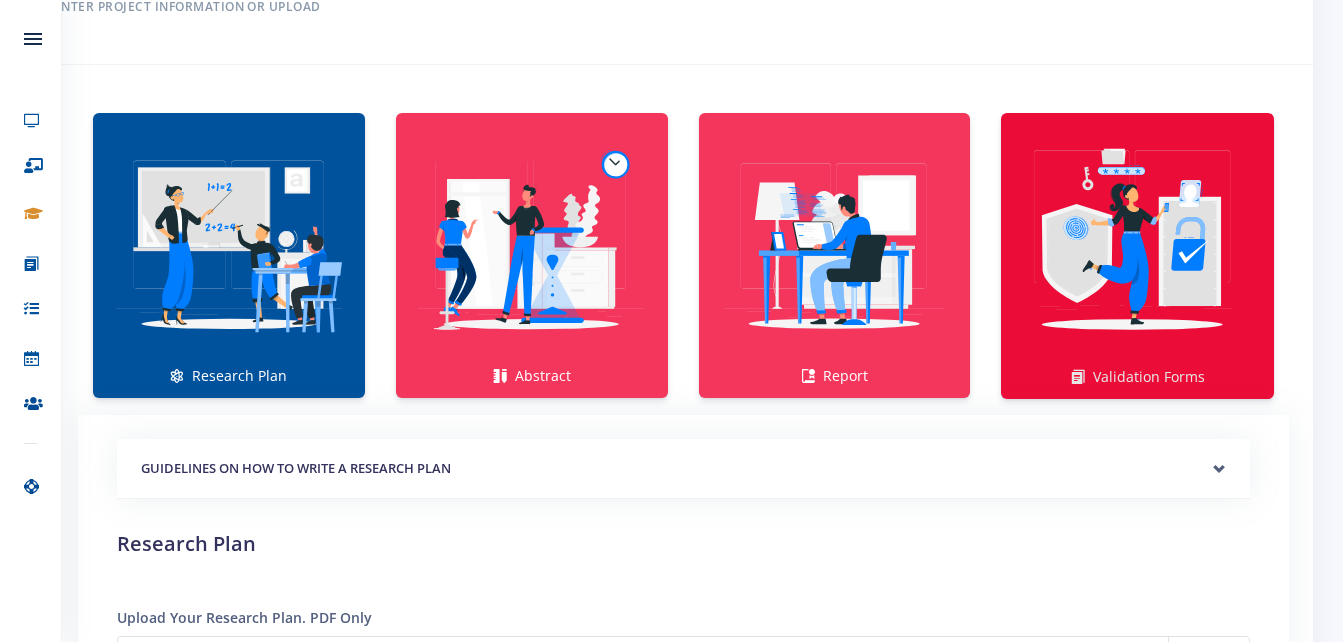 click at bounding box center [1137, 245] 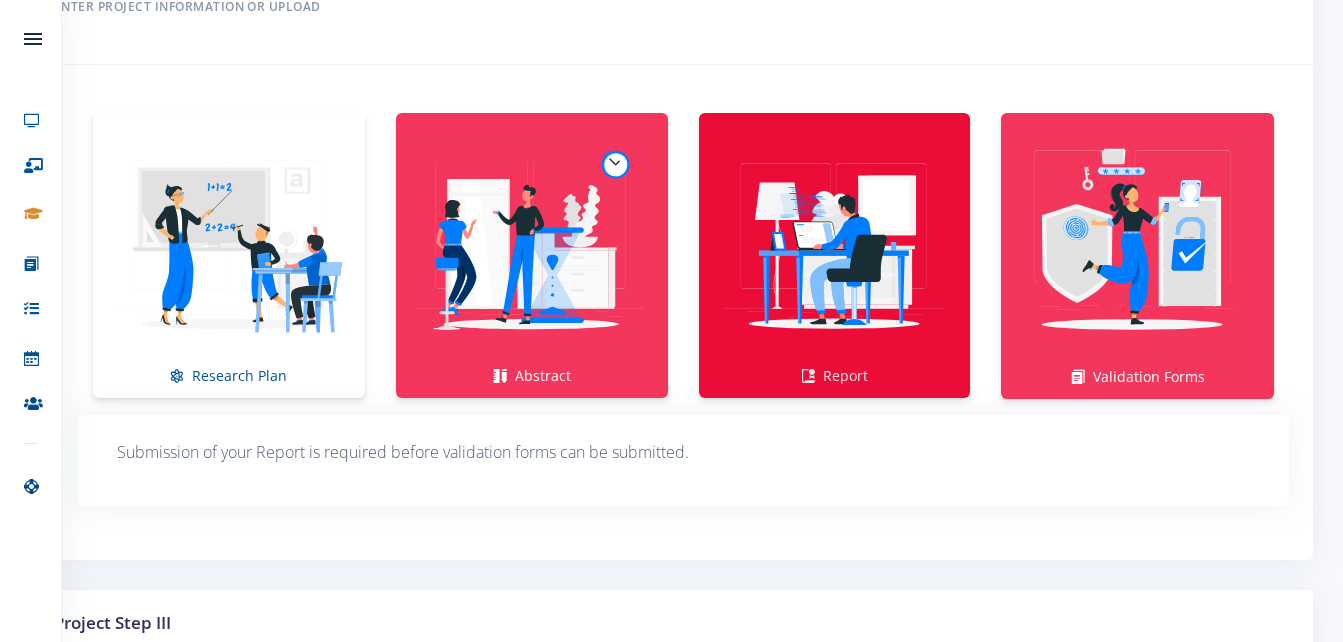 click at bounding box center (835, 245) 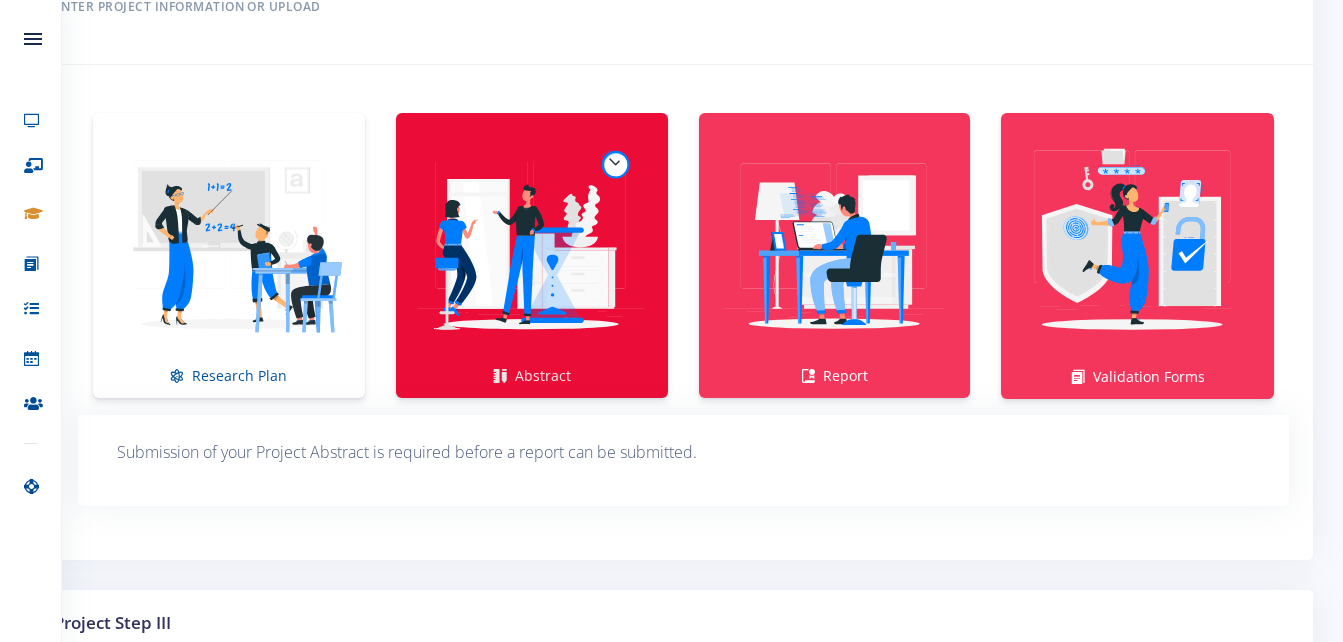 click on "Abstract" at bounding box center (532, 255) 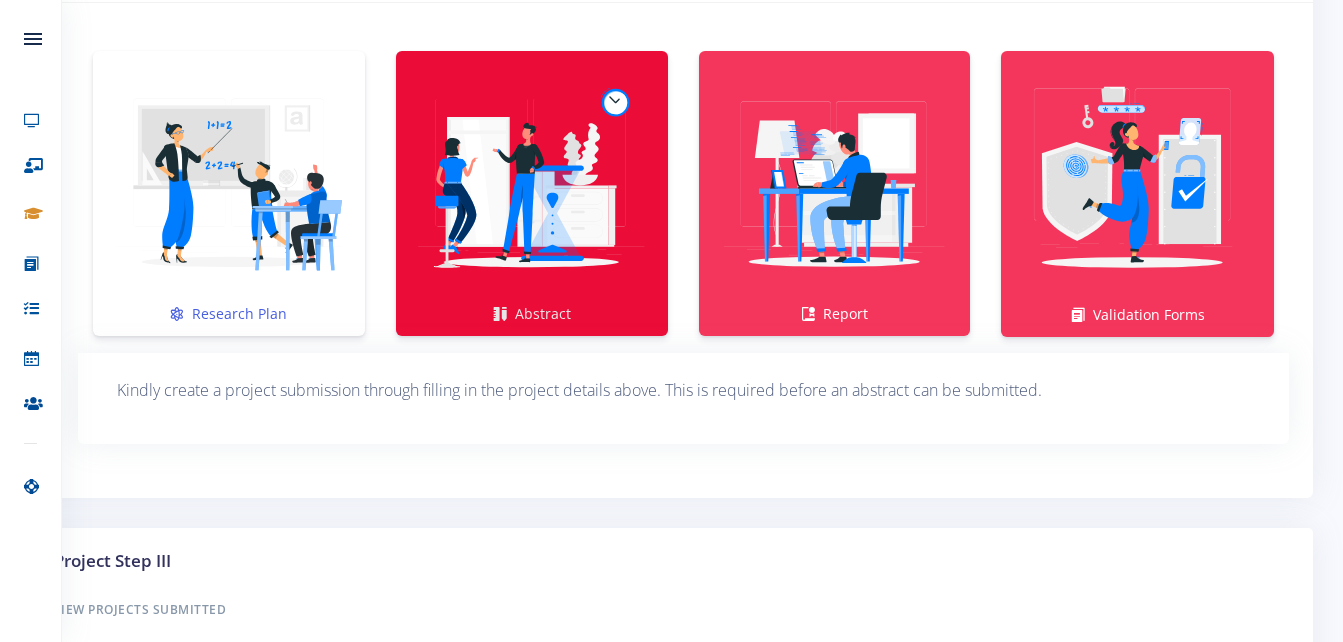 scroll, scrollTop: 1302, scrollLeft: 0, axis: vertical 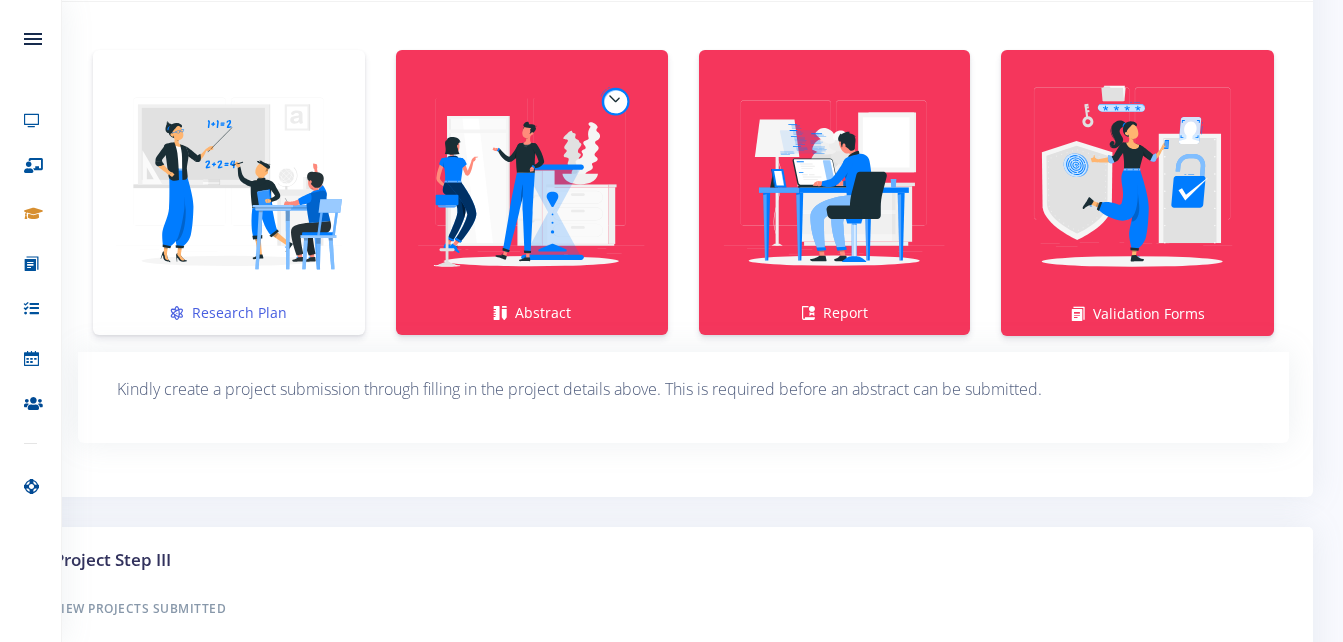click on "Research Plan" at bounding box center [229, 192] 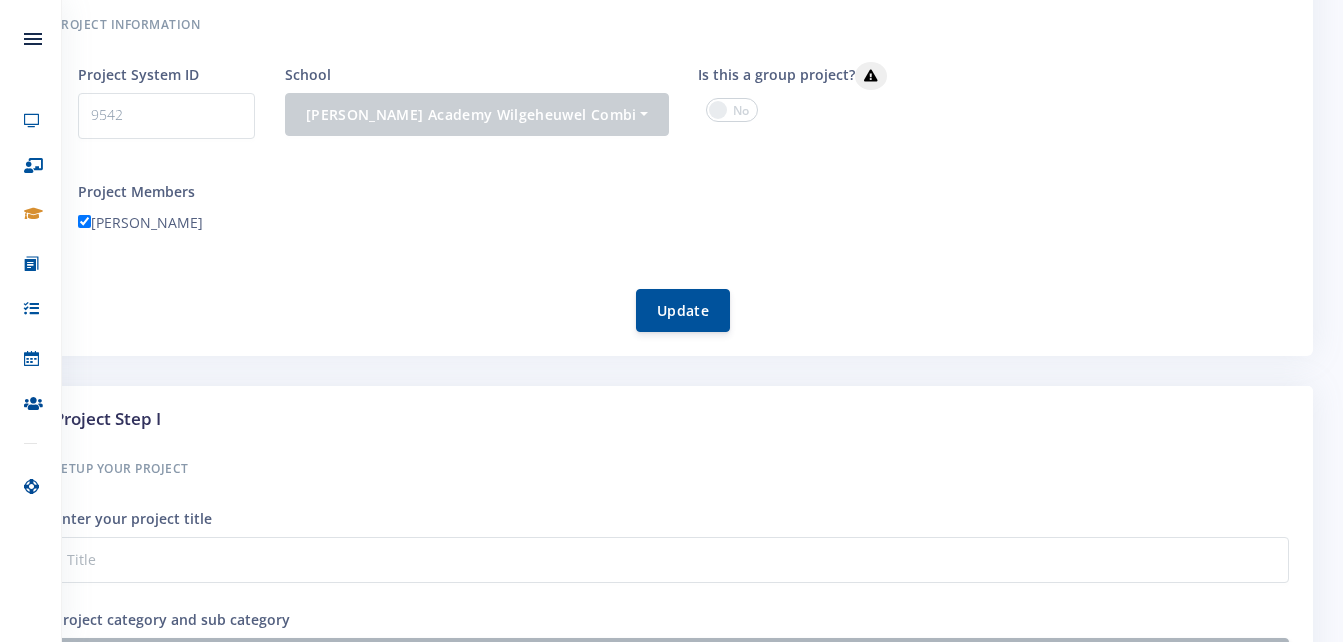 scroll, scrollTop: 264, scrollLeft: 0, axis: vertical 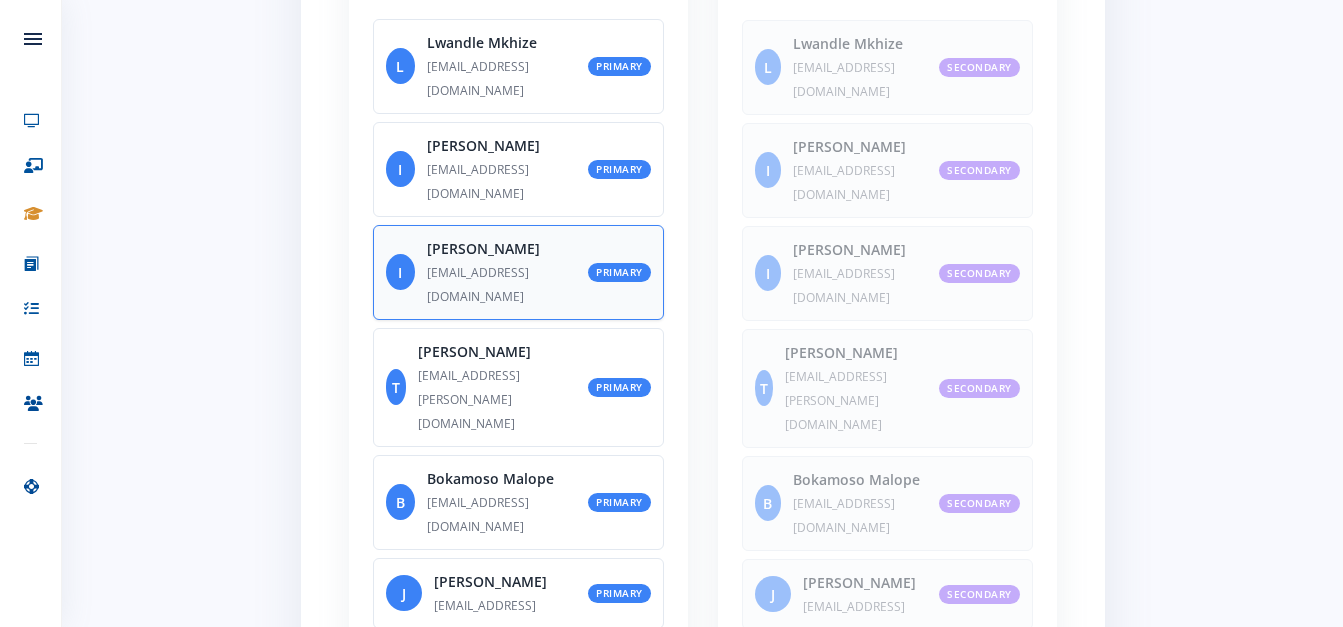 click on "Imanathi Thandolwethu Mali" at bounding box center (507, 248) 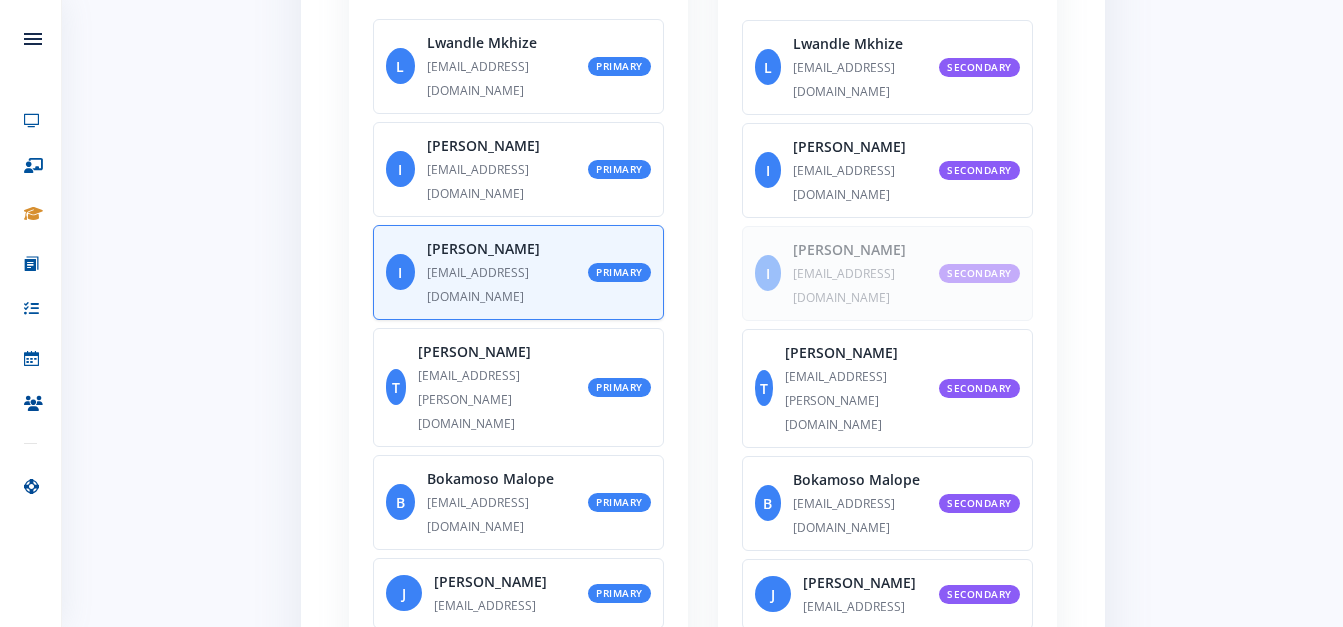 drag, startPoint x: 459, startPoint y: 234, endPoint x: 439, endPoint y: 236, distance: 20.09975 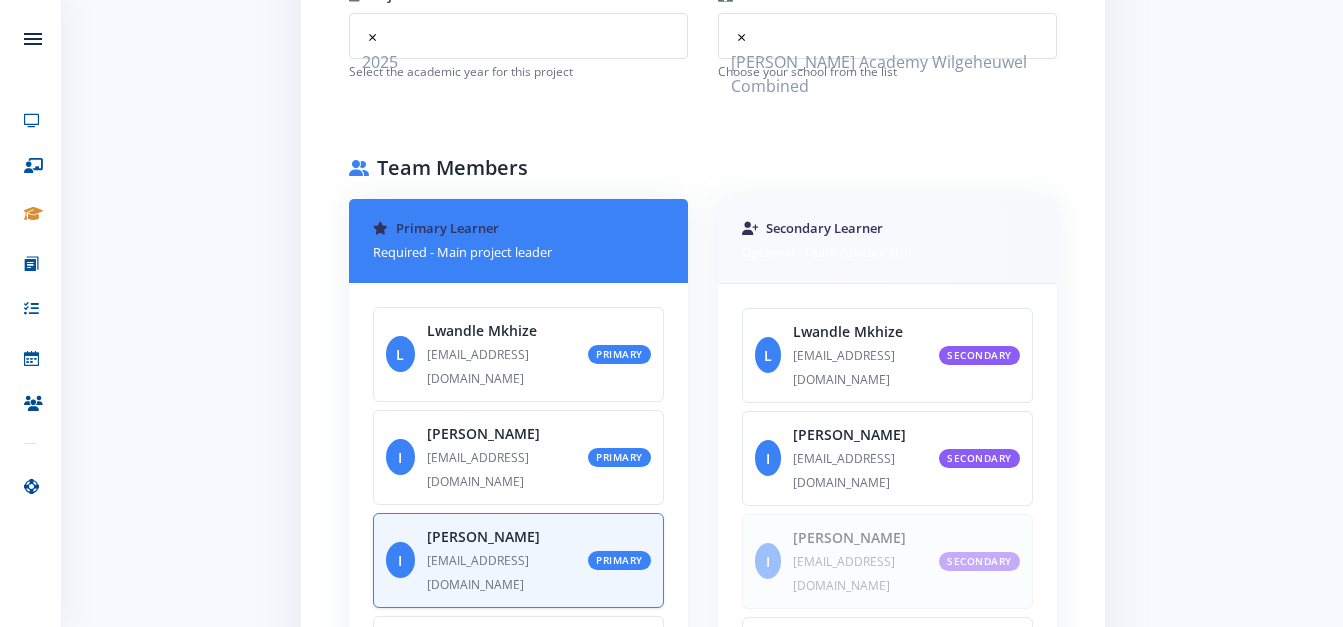 scroll, scrollTop: 433, scrollLeft: 0, axis: vertical 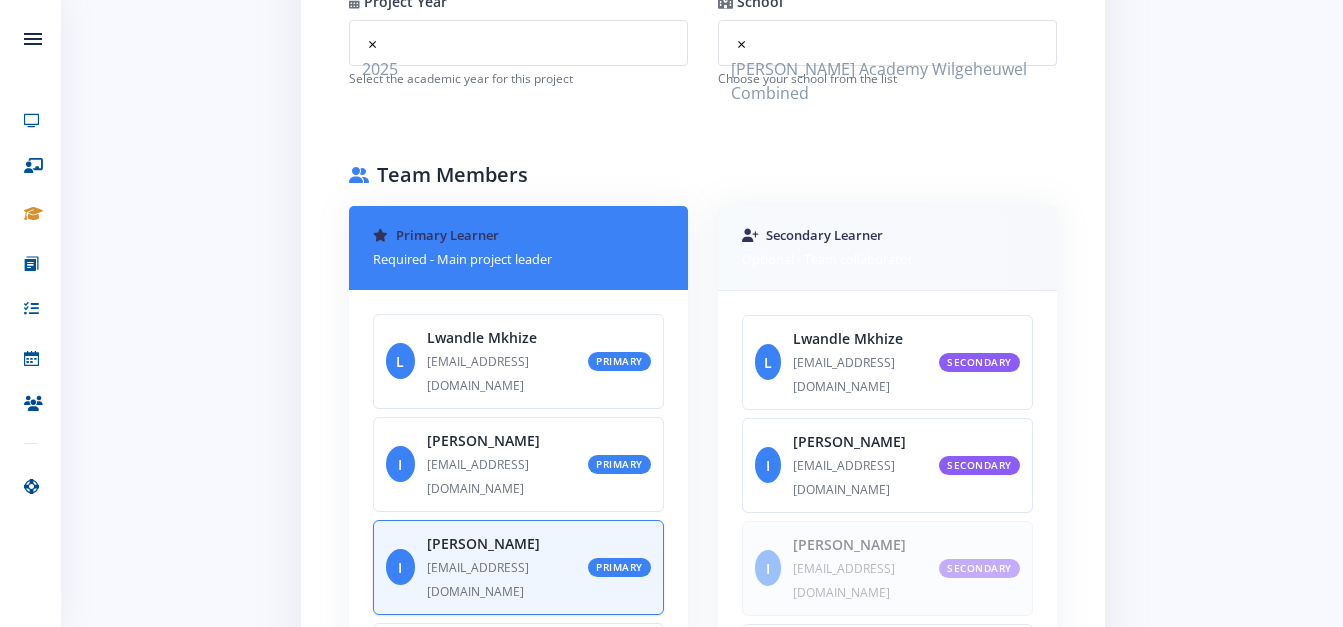 click on "Secondary Learner
Optional - Team collaborator" at bounding box center (887, 248) 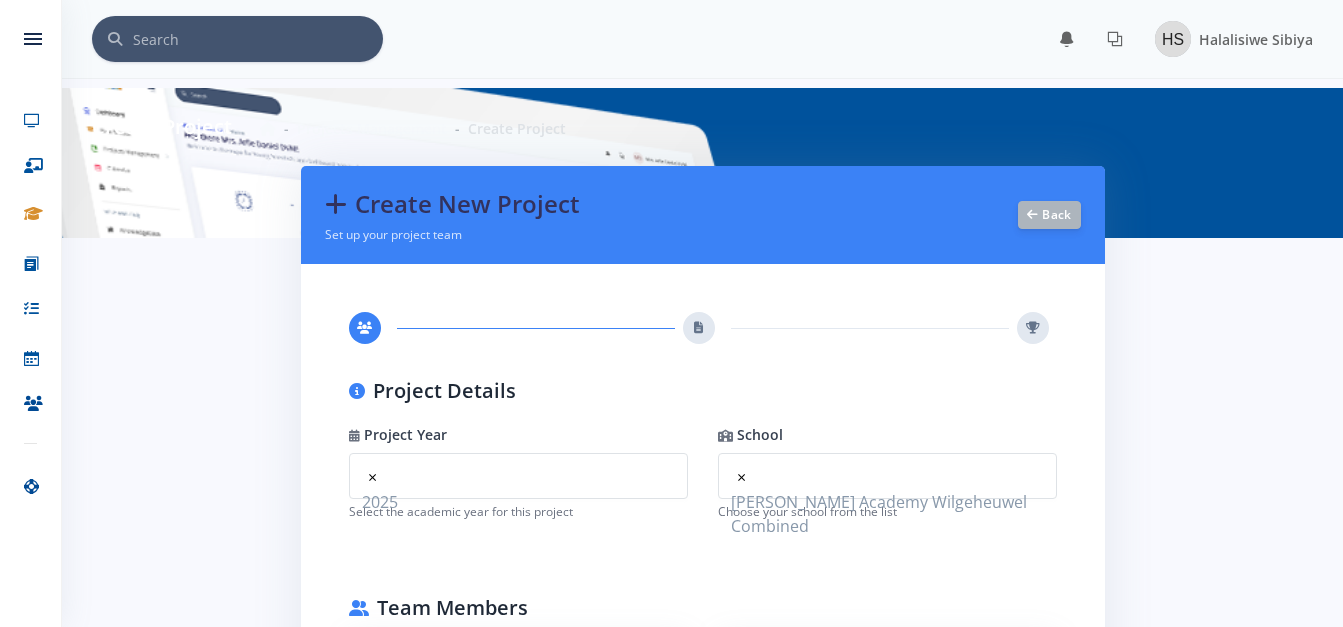 scroll, scrollTop: 0, scrollLeft: 3, axis: horizontal 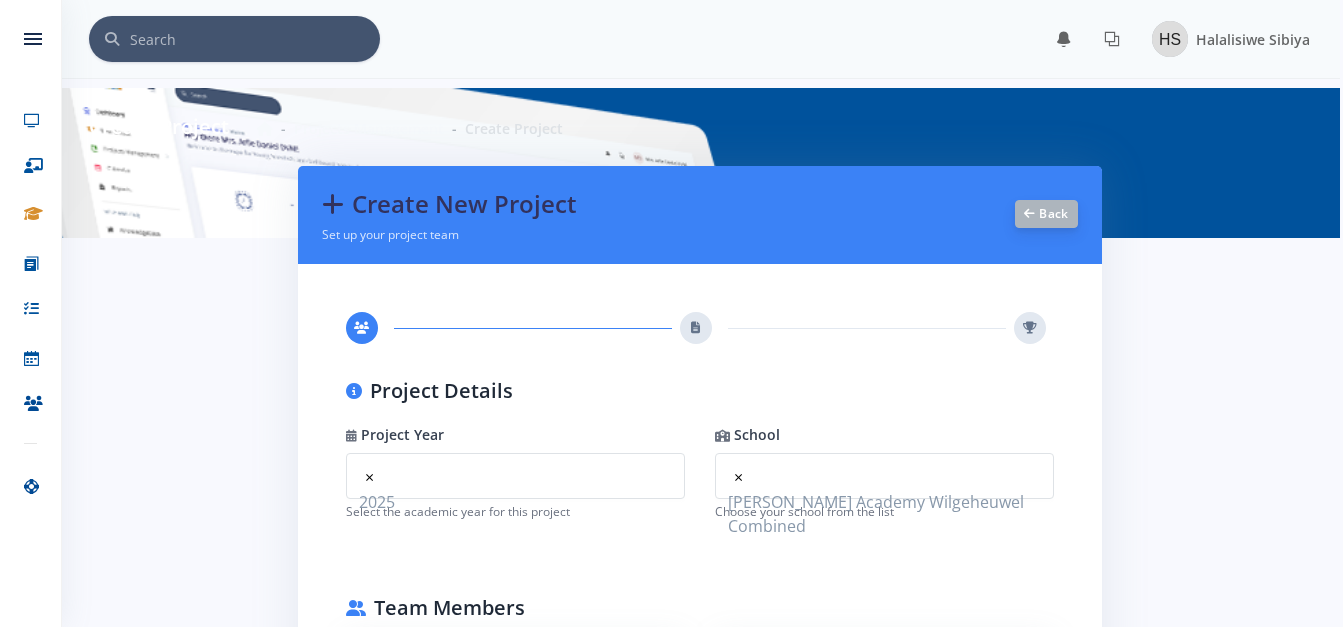 click on "Back" at bounding box center [1046, 214] 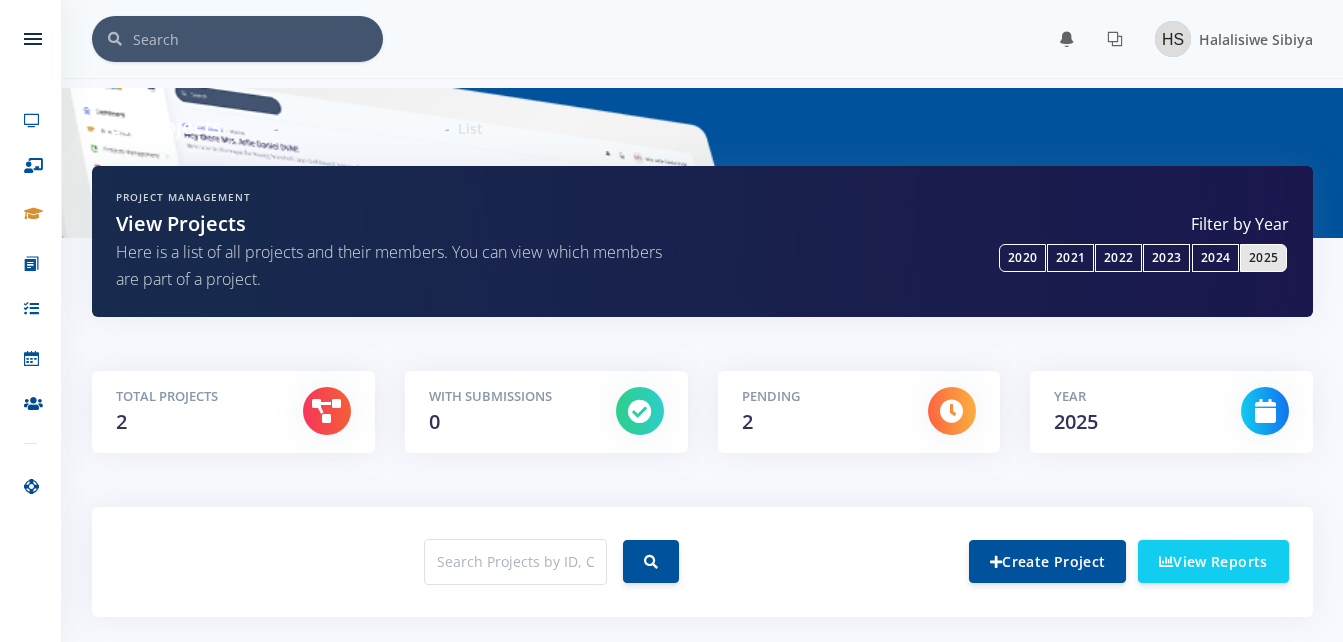 scroll, scrollTop: 0, scrollLeft: 0, axis: both 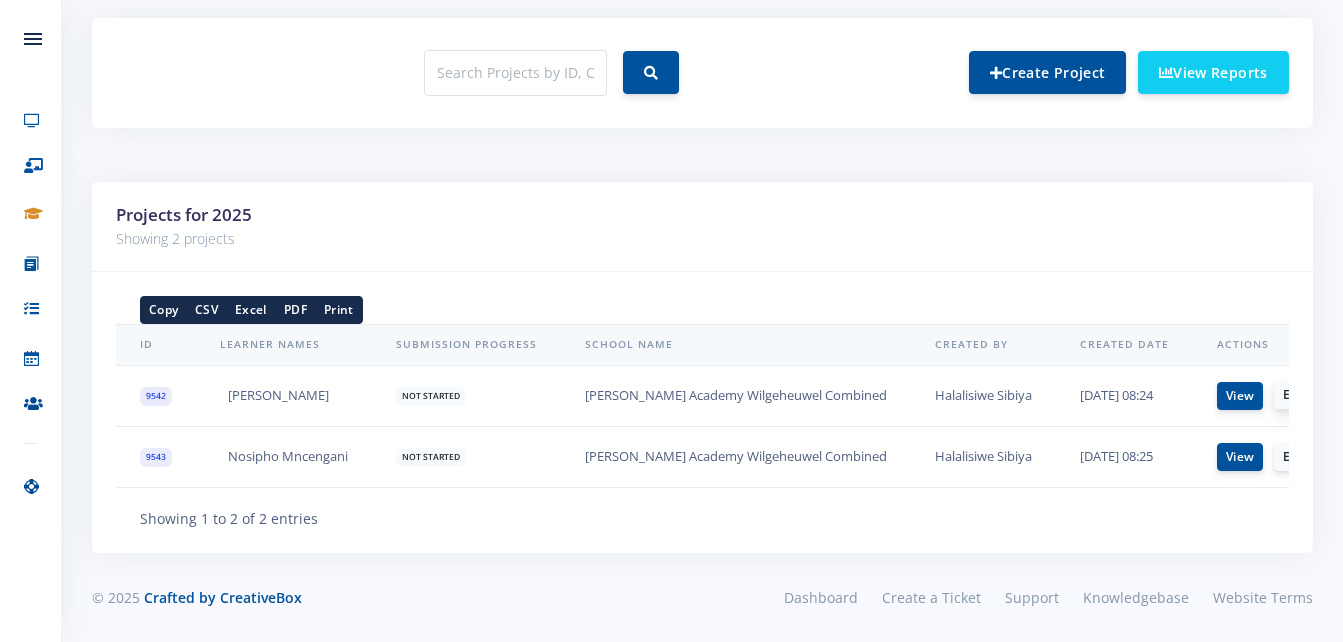 click on "Edit" at bounding box center [1294, 395] 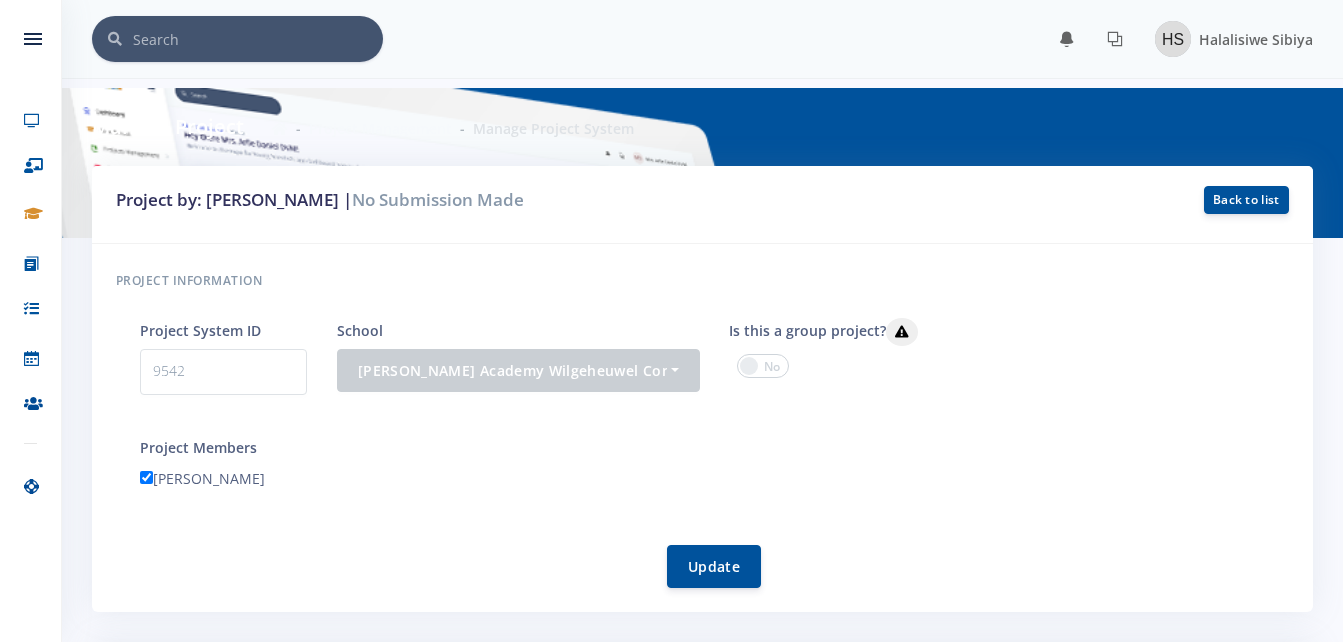 scroll, scrollTop: 0, scrollLeft: 0, axis: both 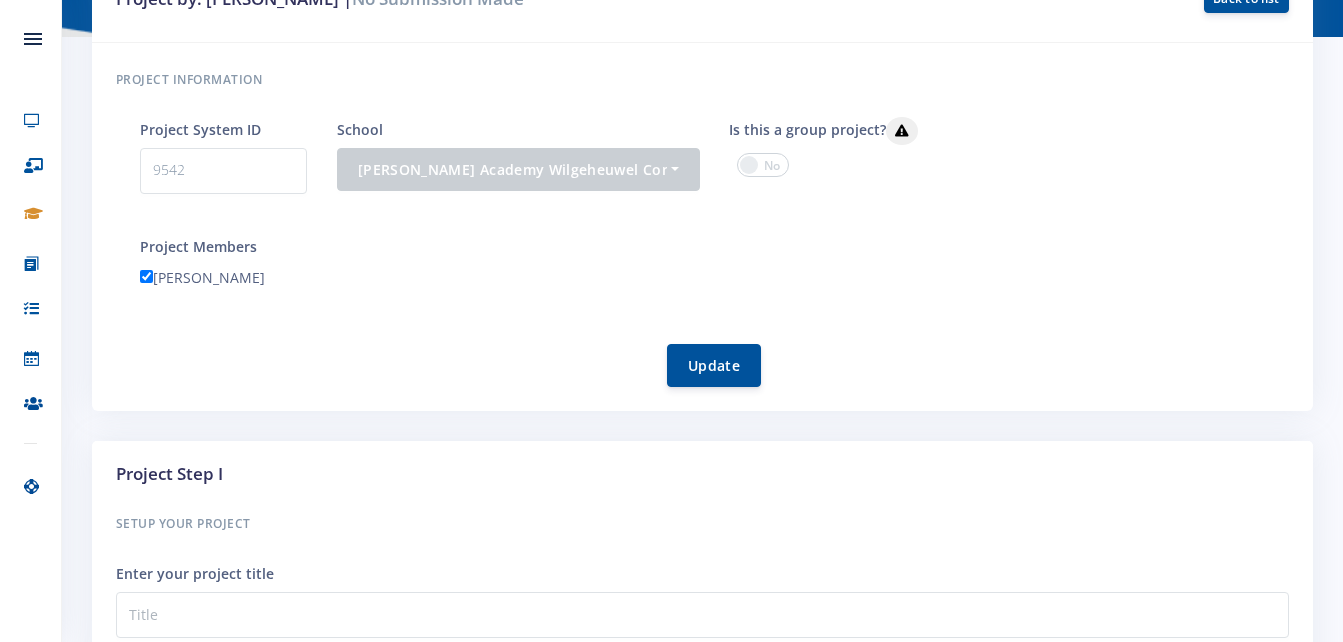 click on "Khodani Muleya" at bounding box center (146, 276) 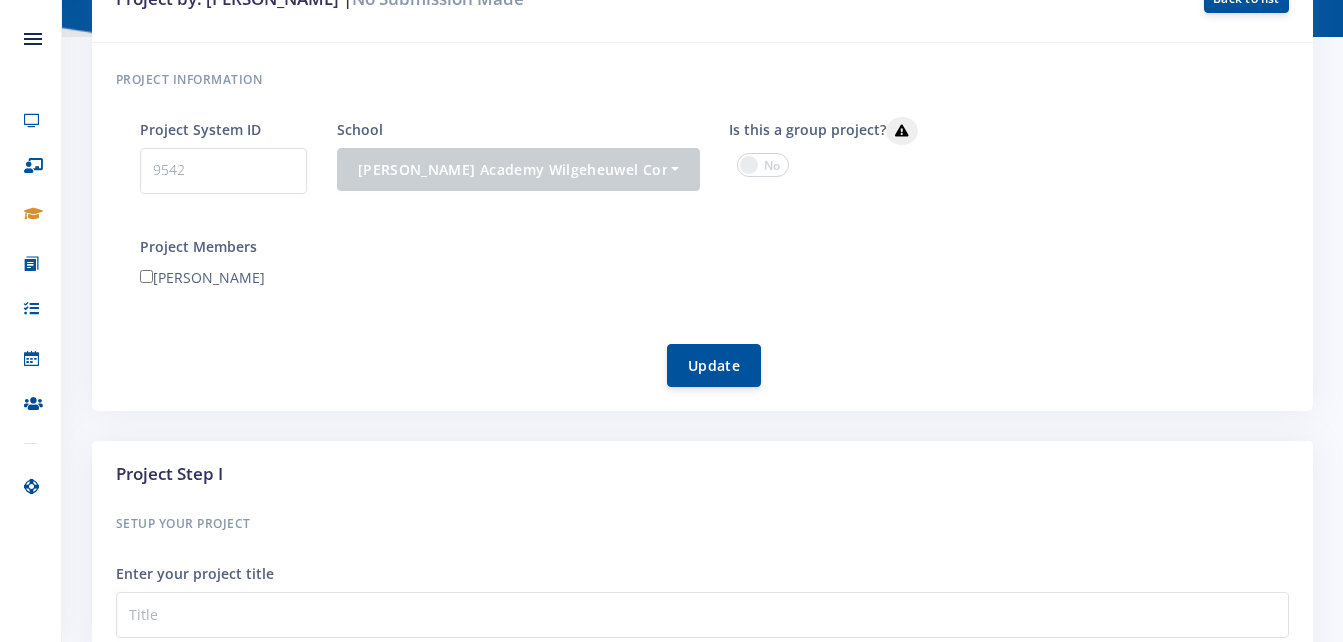 click on "Khodani Muleya" at bounding box center [146, 276] 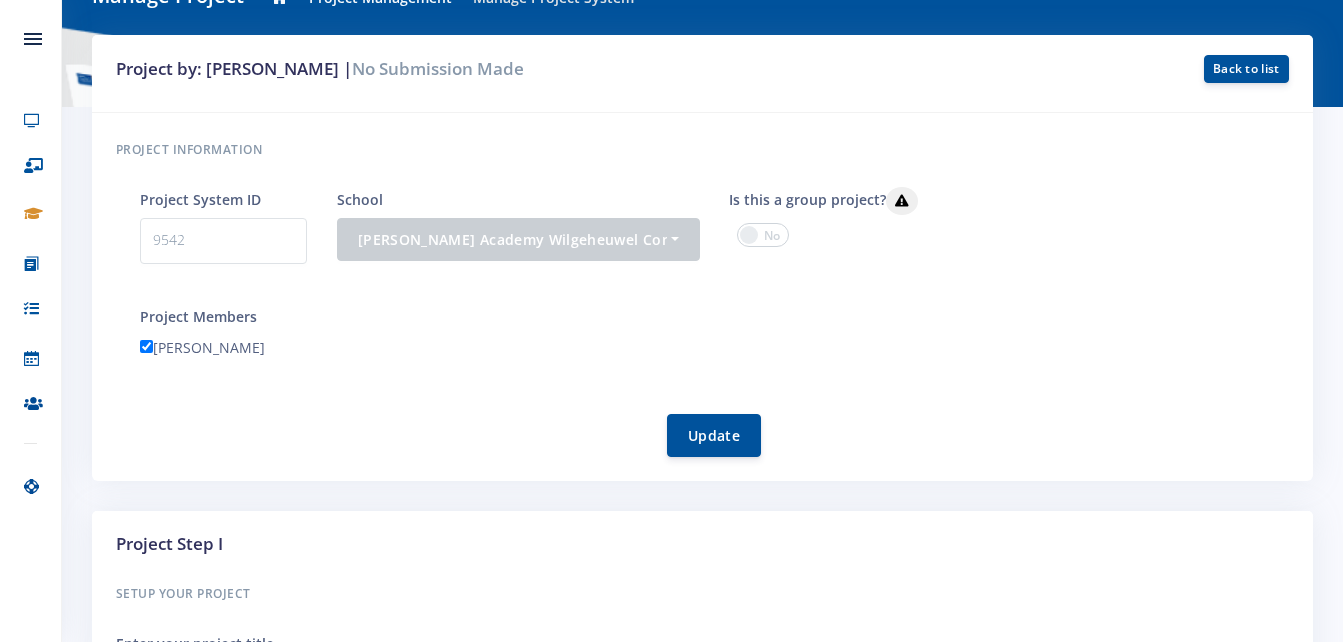 scroll, scrollTop: 0, scrollLeft: 0, axis: both 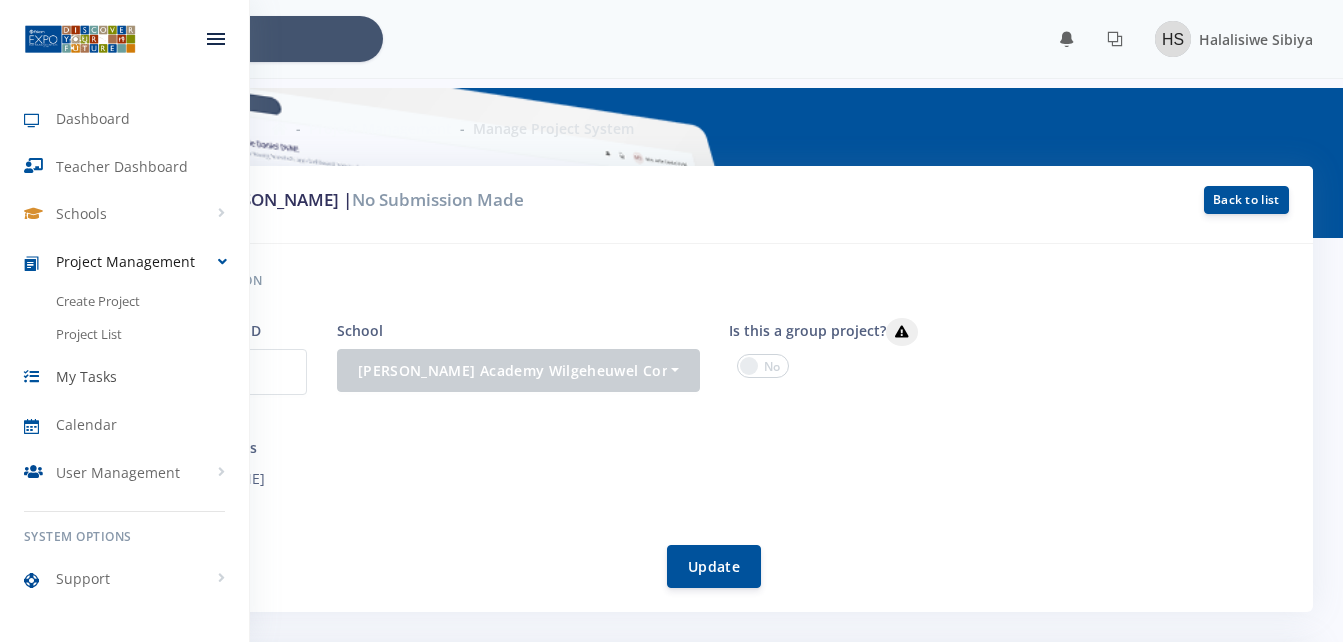 click on "My Tasks" at bounding box center [86, 376] 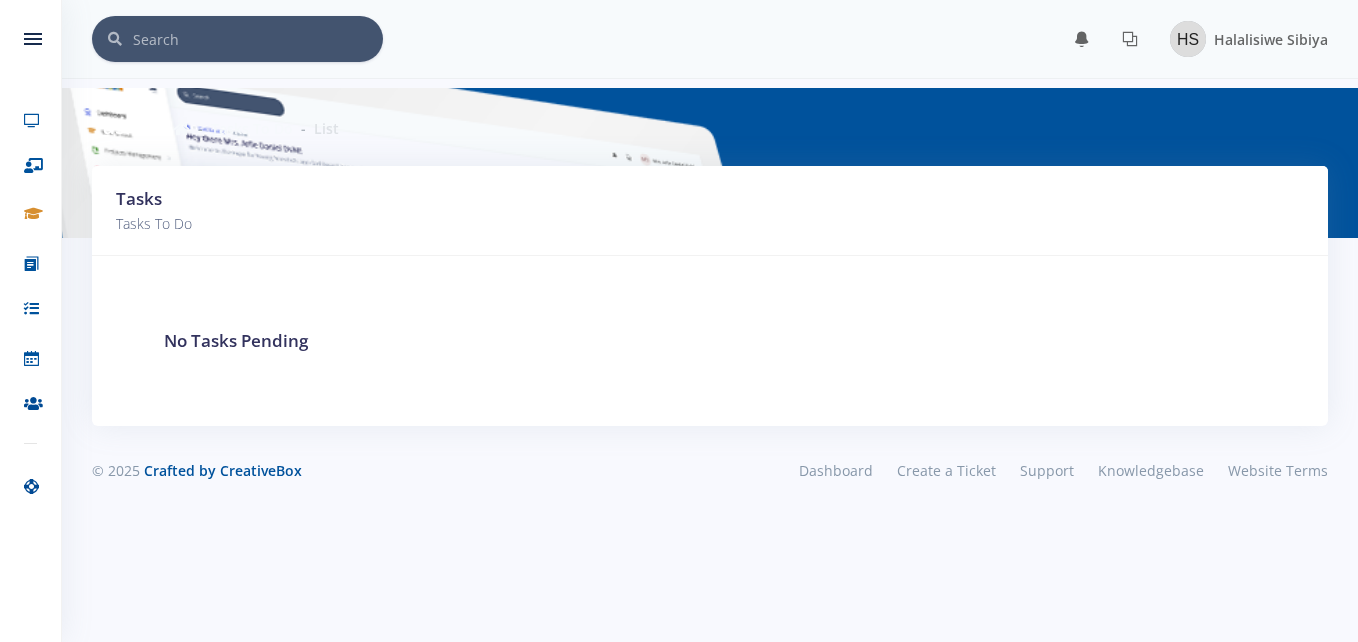 scroll, scrollTop: 0, scrollLeft: 0, axis: both 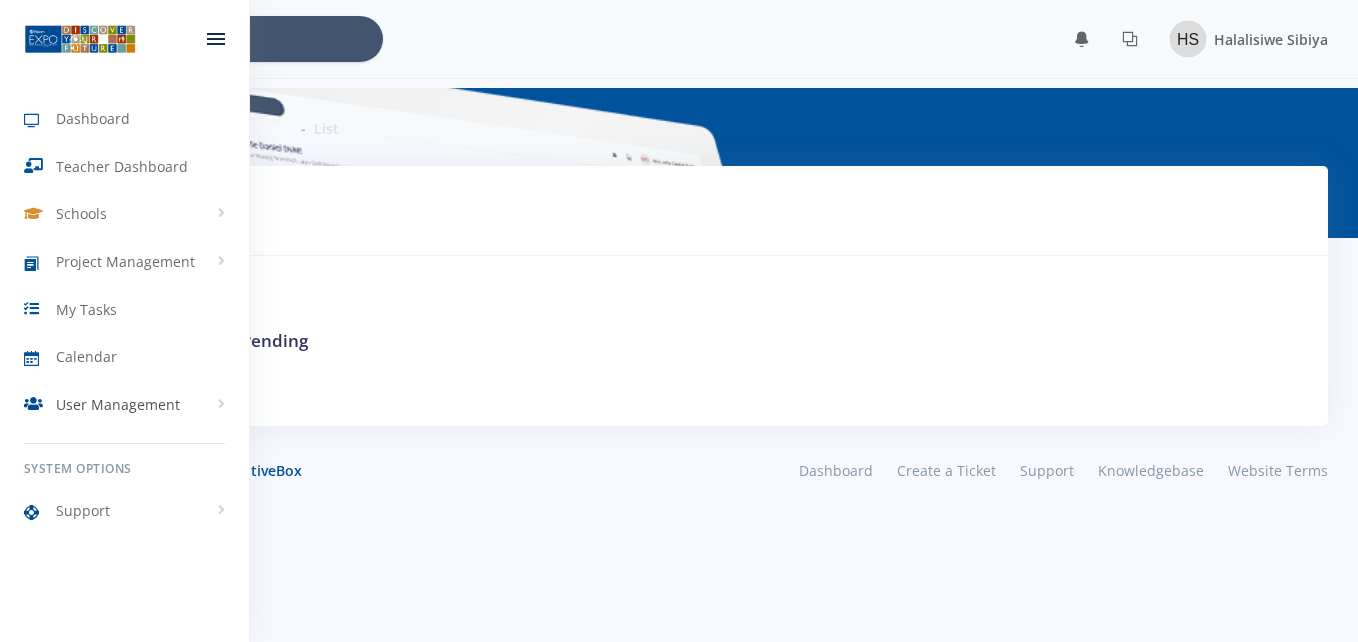 click on "User Management" at bounding box center [118, 404] 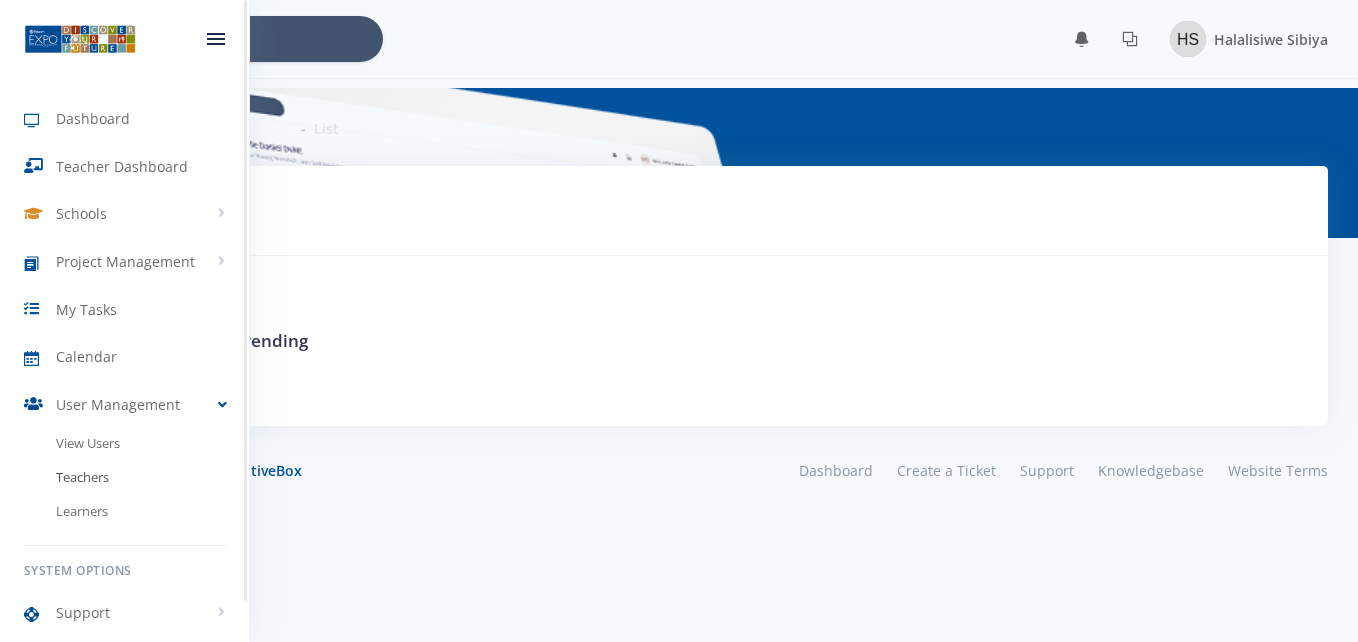 click on "Teachers" at bounding box center [124, 478] 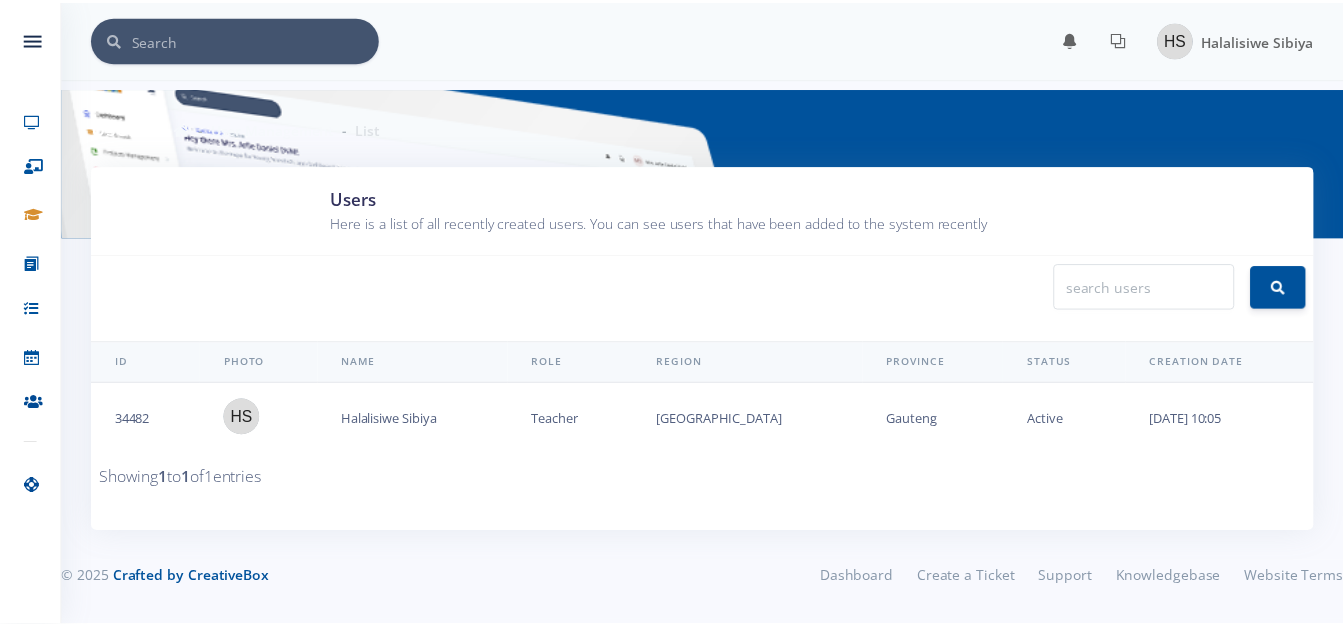 scroll, scrollTop: 0, scrollLeft: 0, axis: both 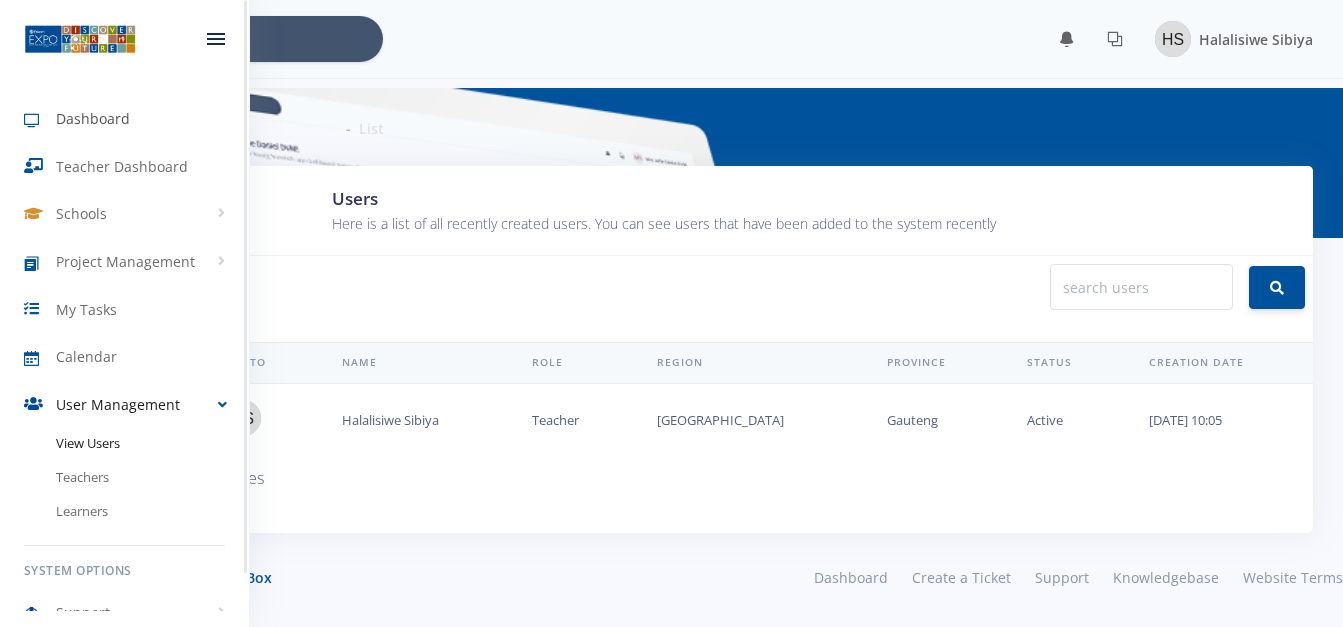 click on "Dashboard" at bounding box center (93, 118) 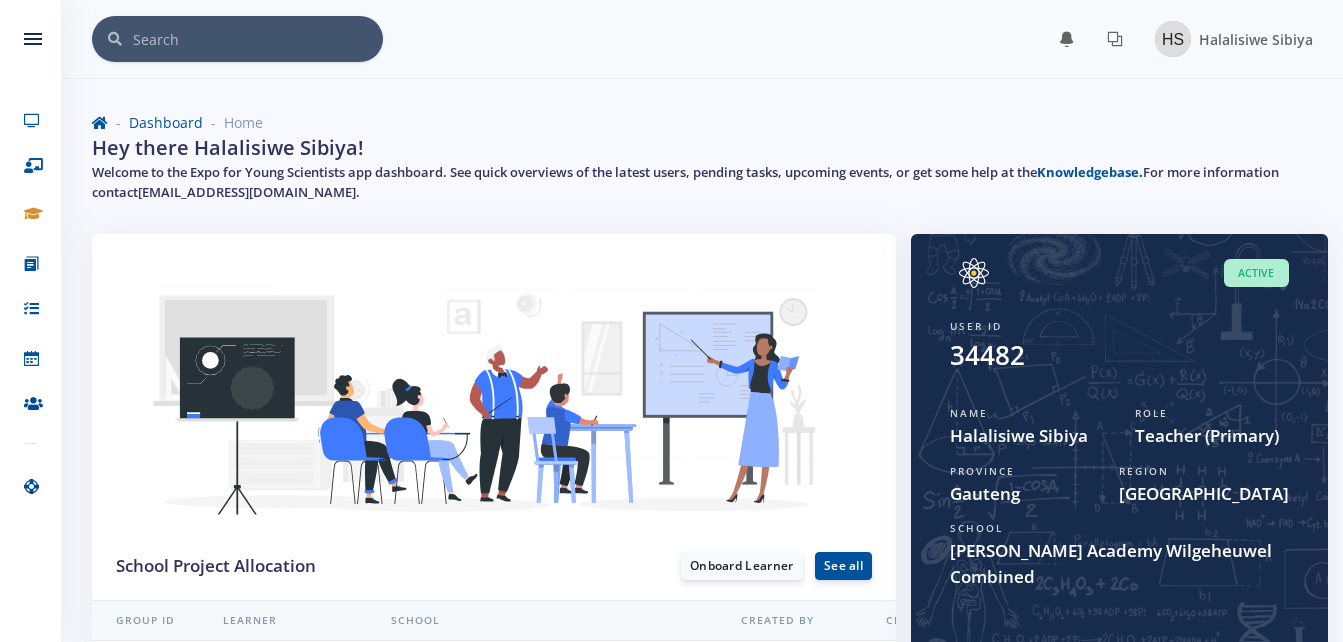 scroll, scrollTop: 0, scrollLeft: 0, axis: both 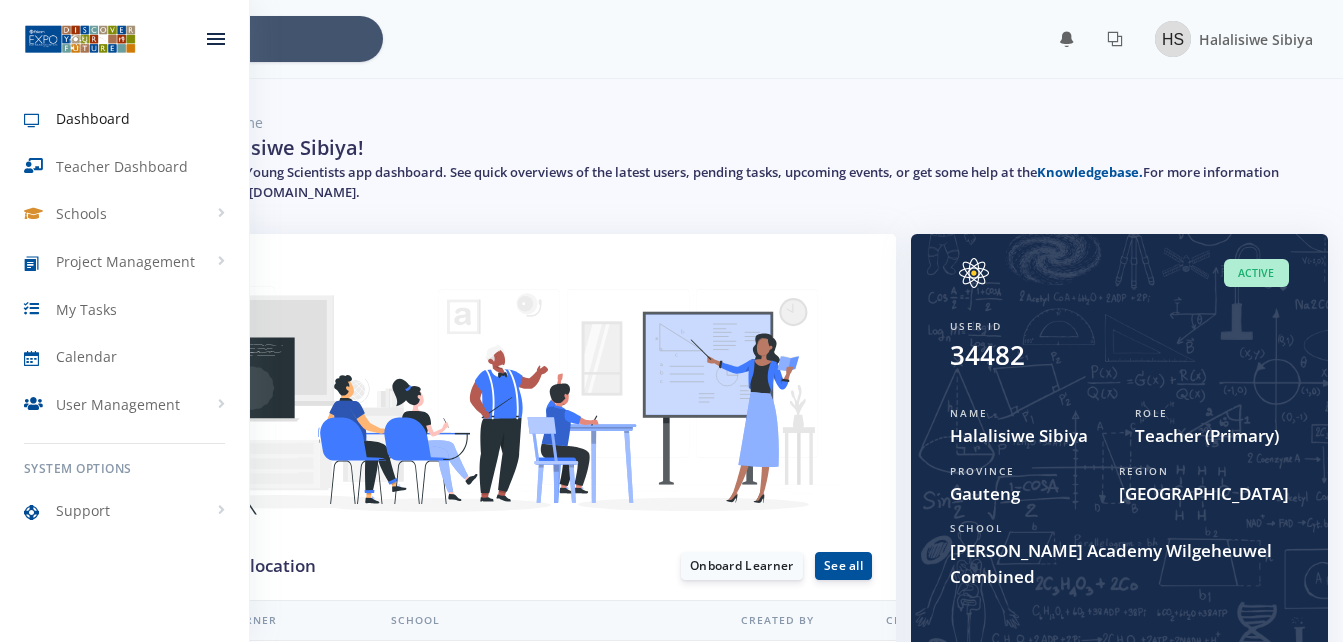 click at bounding box center (40, 121) 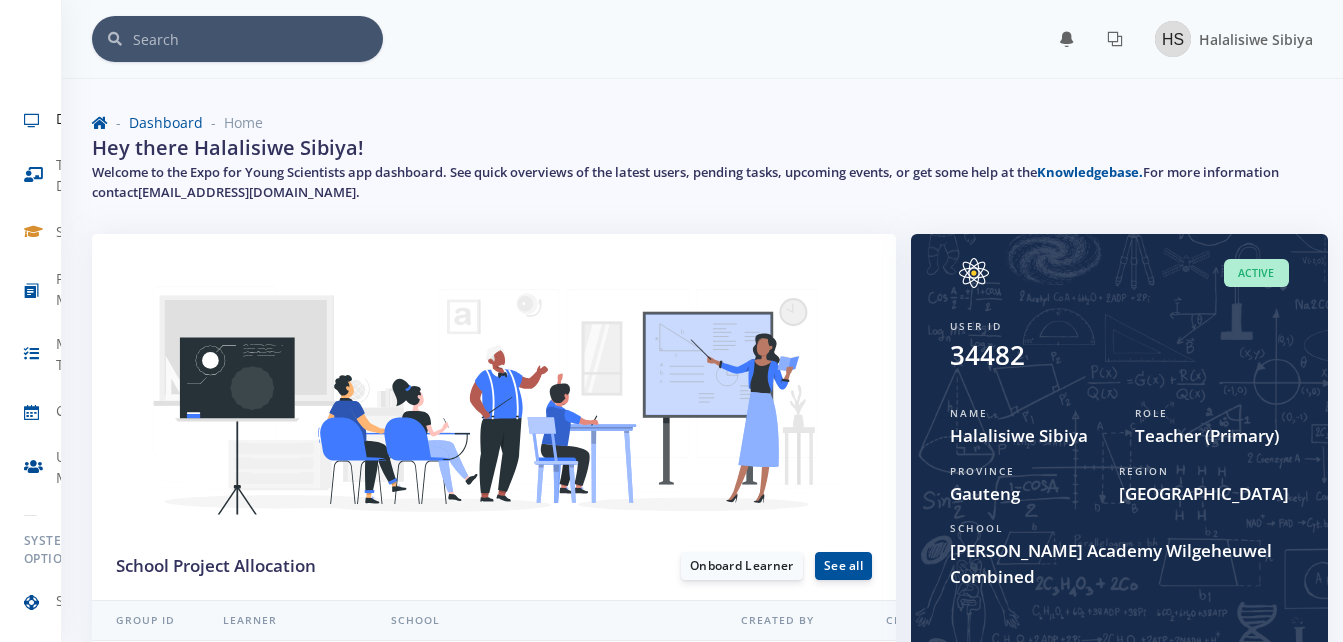 scroll, scrollTop: 0, scrollLeft: 0, axis: both 